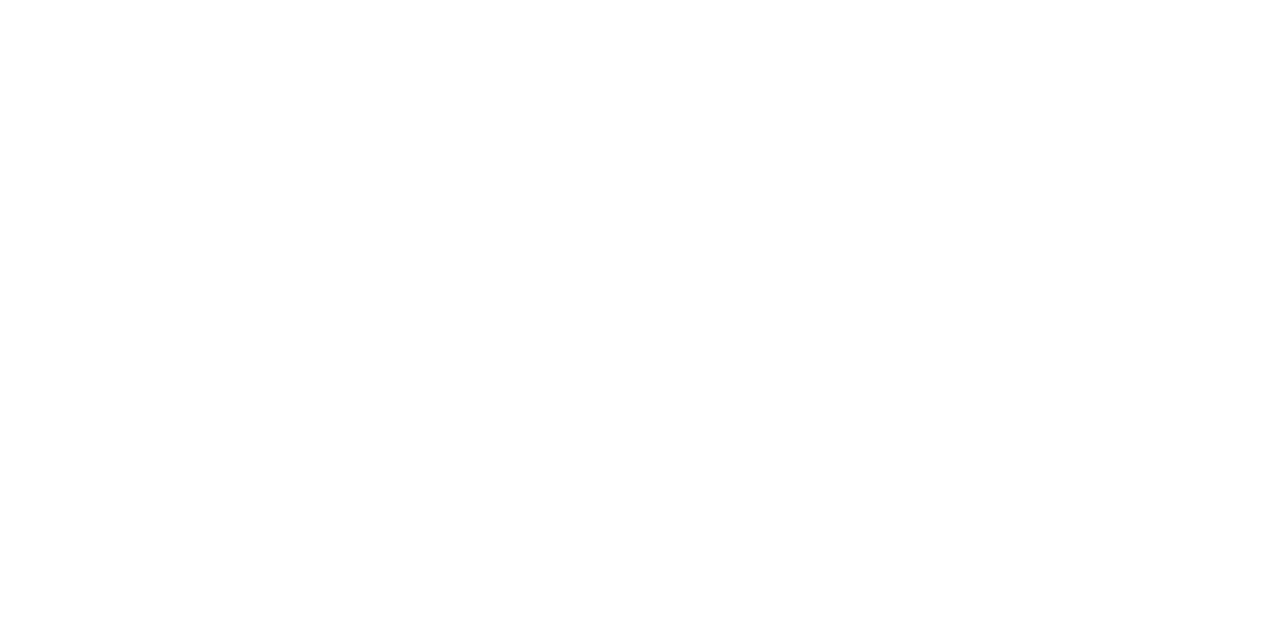 scroll, scrollTop: 0, scrollLeft: 0, axis: both 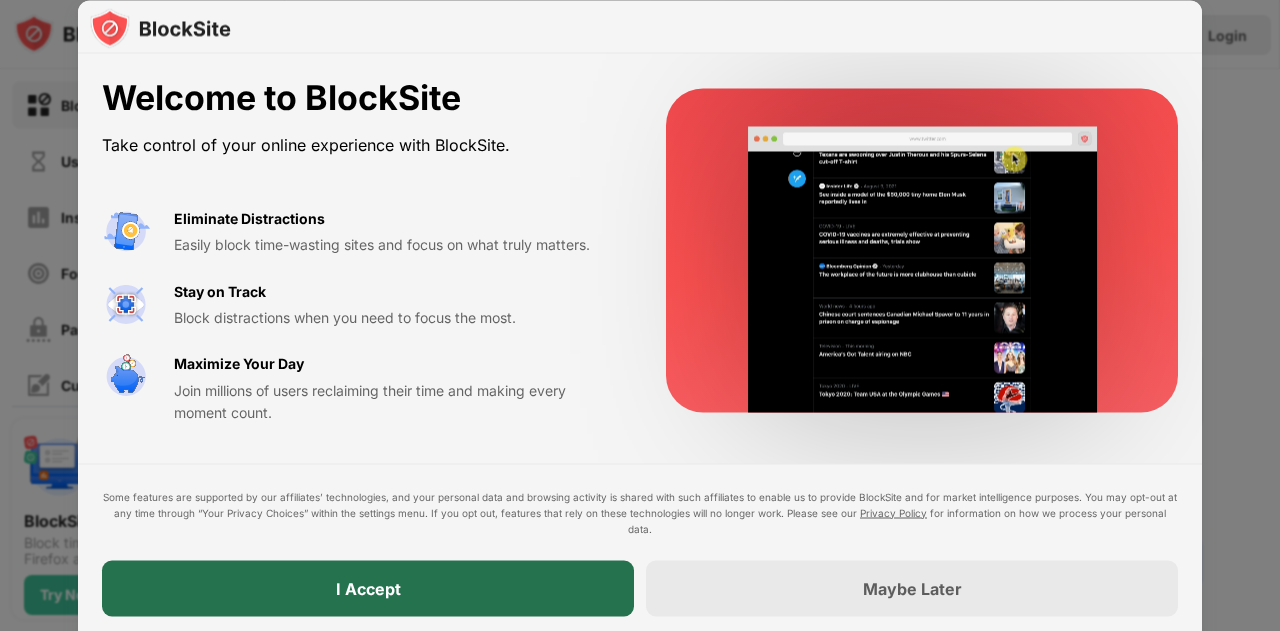 click on "I Accept" at bounding box center (368, 588) 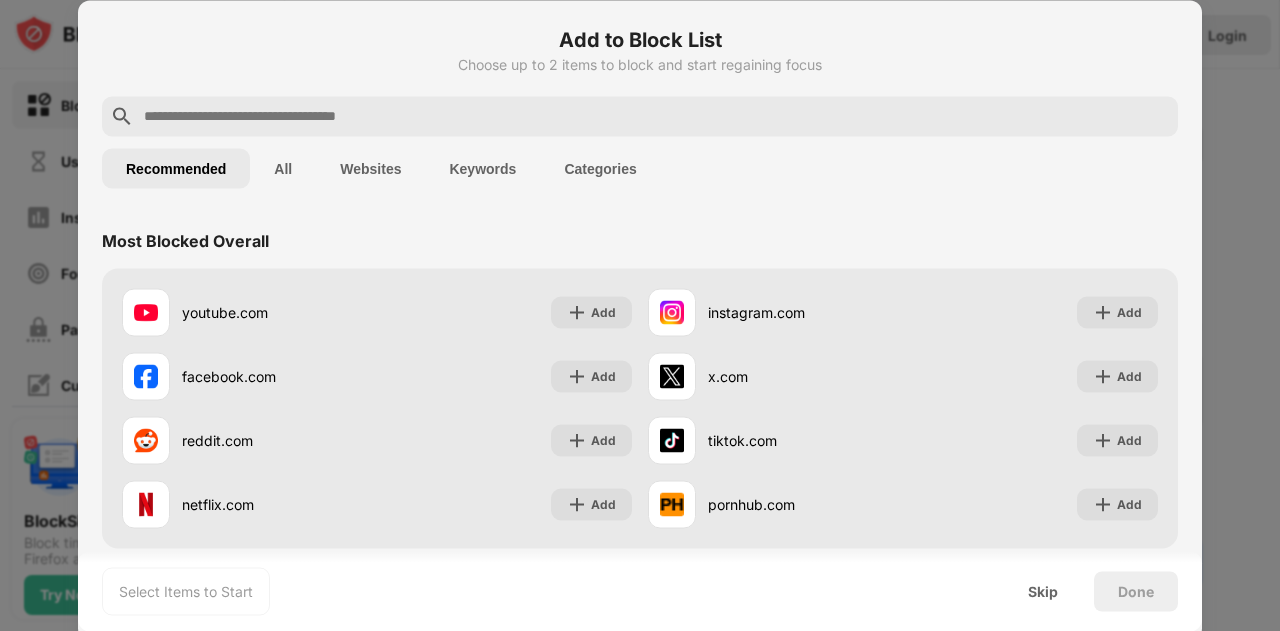 click at bounding box center [656, 116] 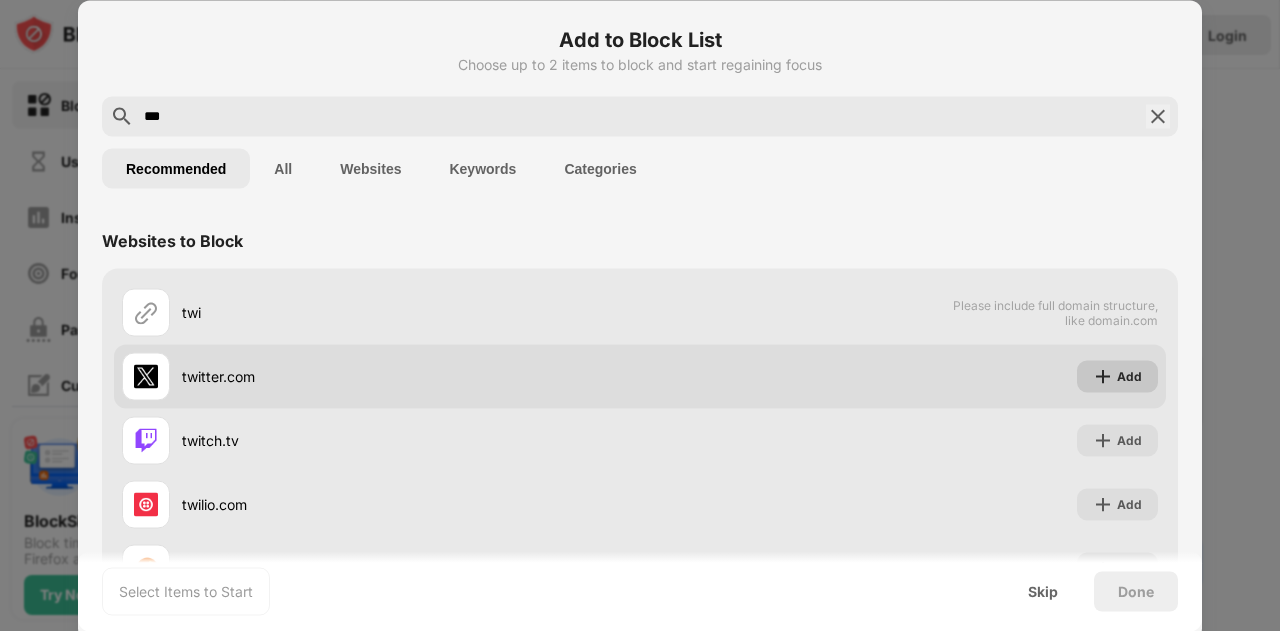 type on "***" 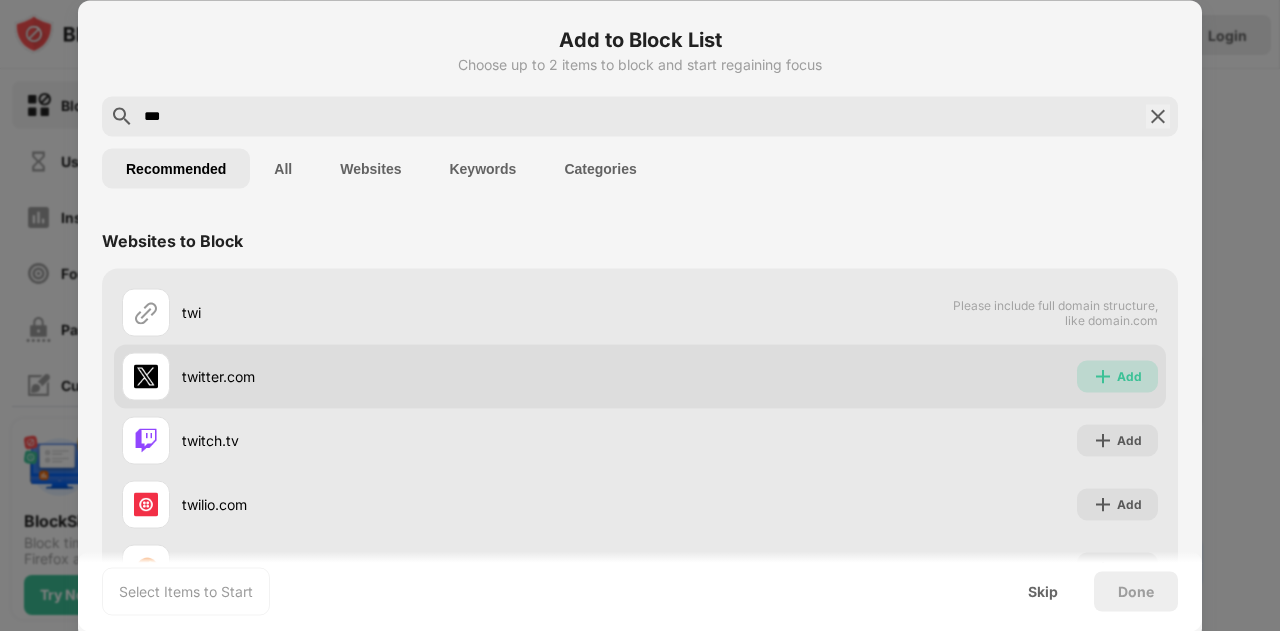 click at bounding box center (1103, 376) 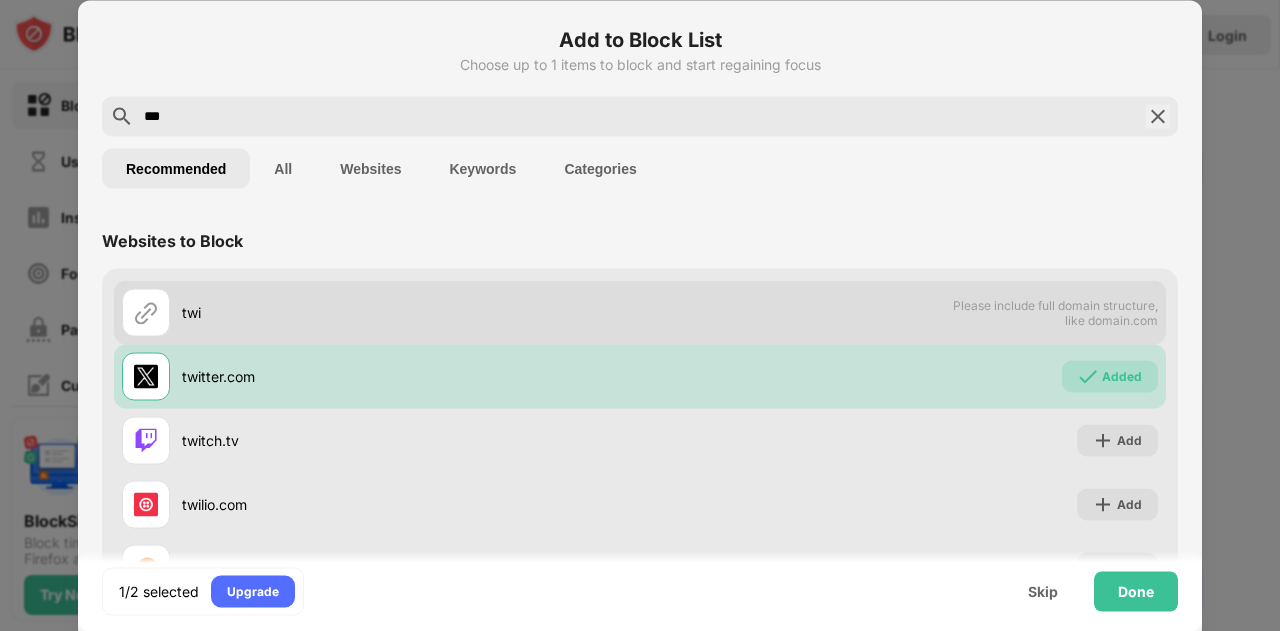scroll, scrollTop: 136, scrollLeft: 0, axis: vertical 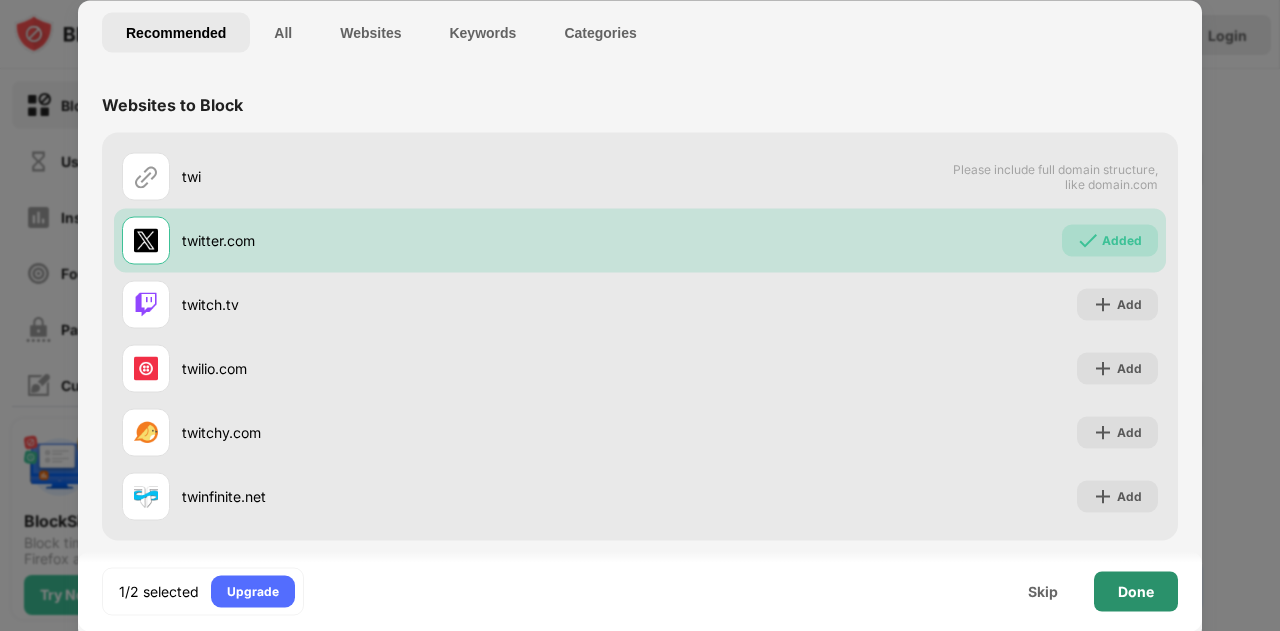 click on "Done" at bounding box center (1136, 591) 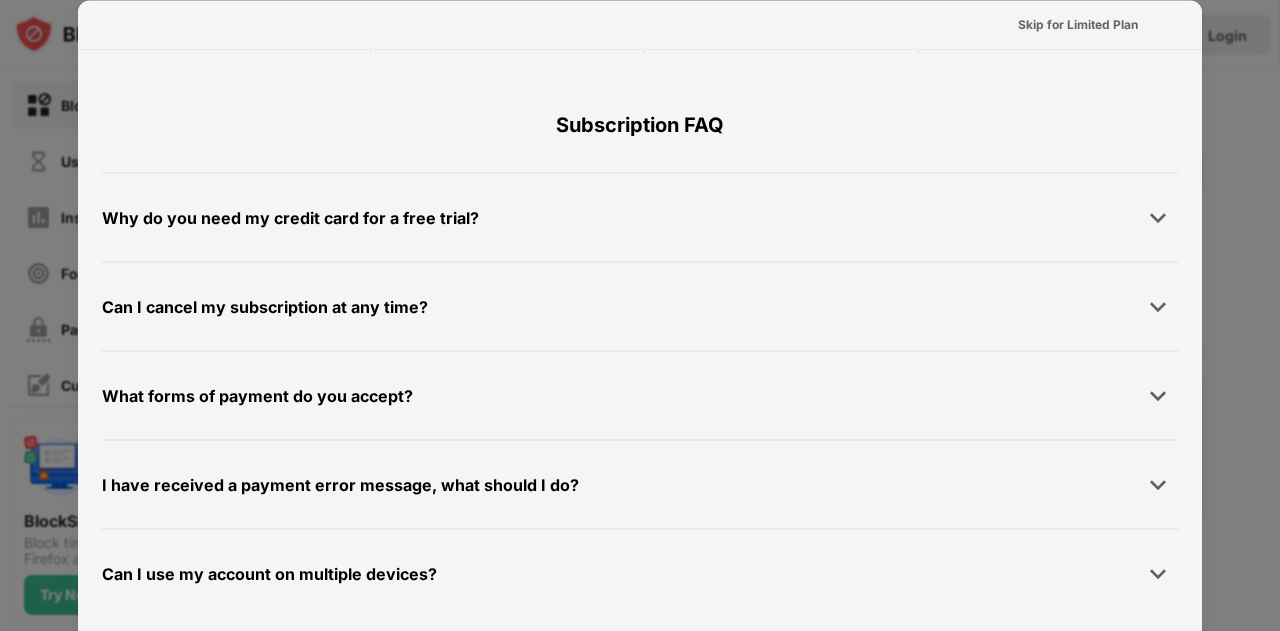 scroll, scrollTop: 0, scrollLeft: 0, axis: both 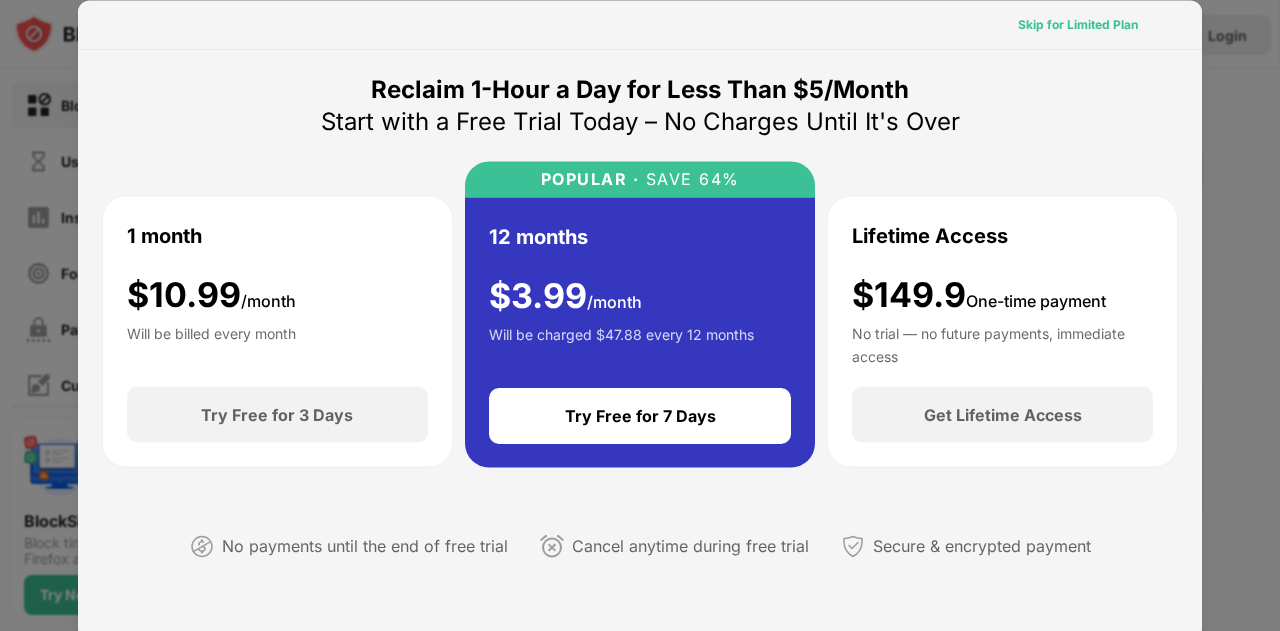 click on "Skip for Limited Plan" at bounding box center [1078, 24] 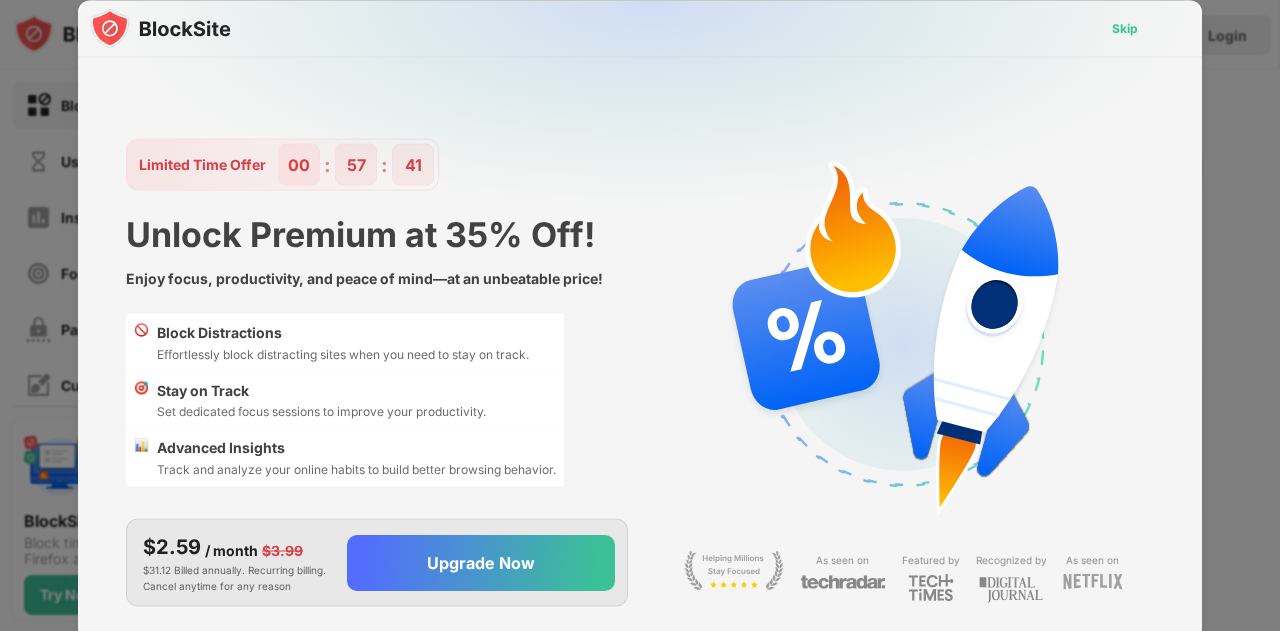 click on "Skip" at bounding box center (1125, 28) 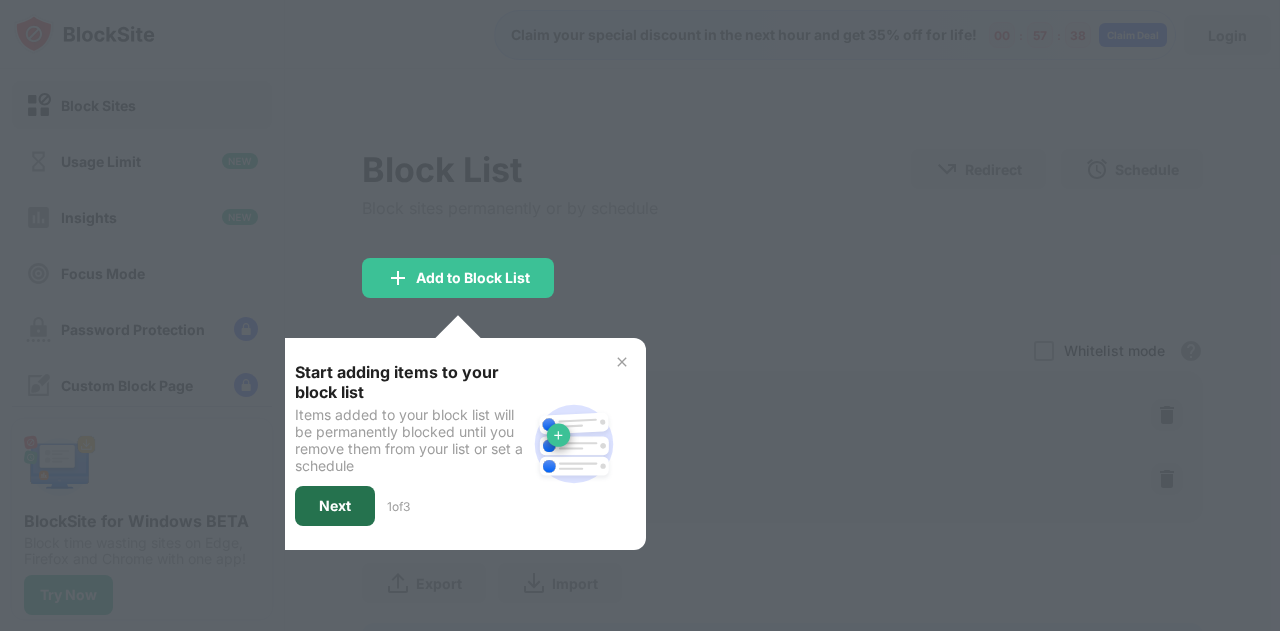 click on "Next" at bounding box center (335, 506) 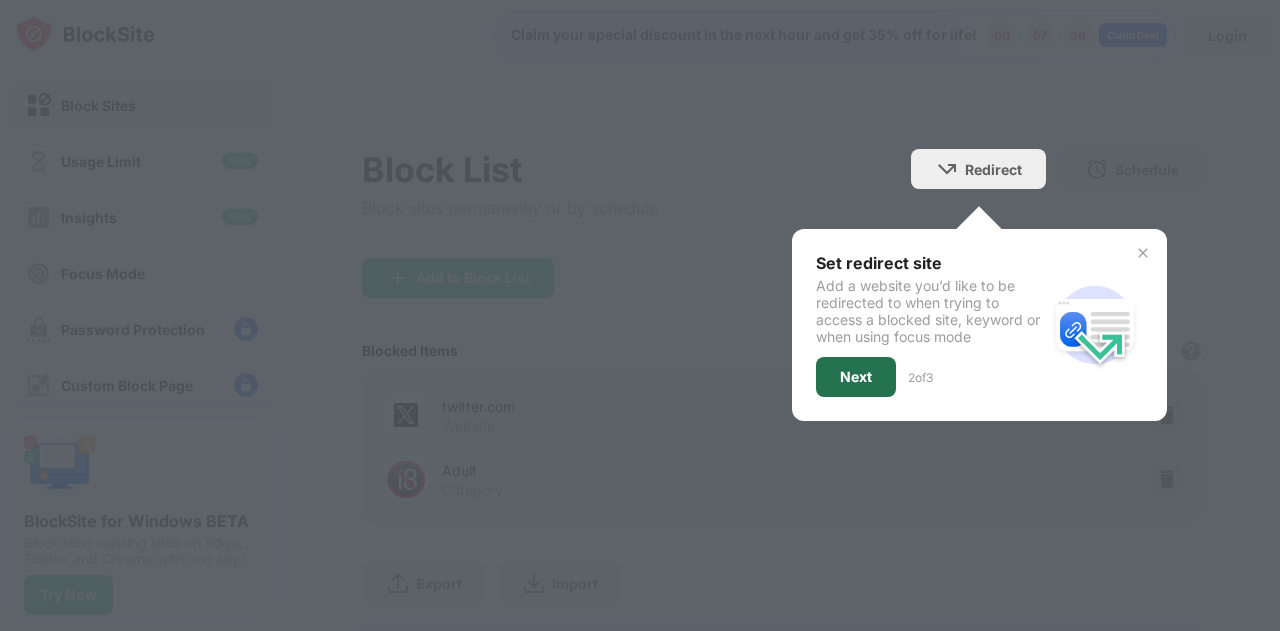 click on "Next" at bounding box center [856, 377] 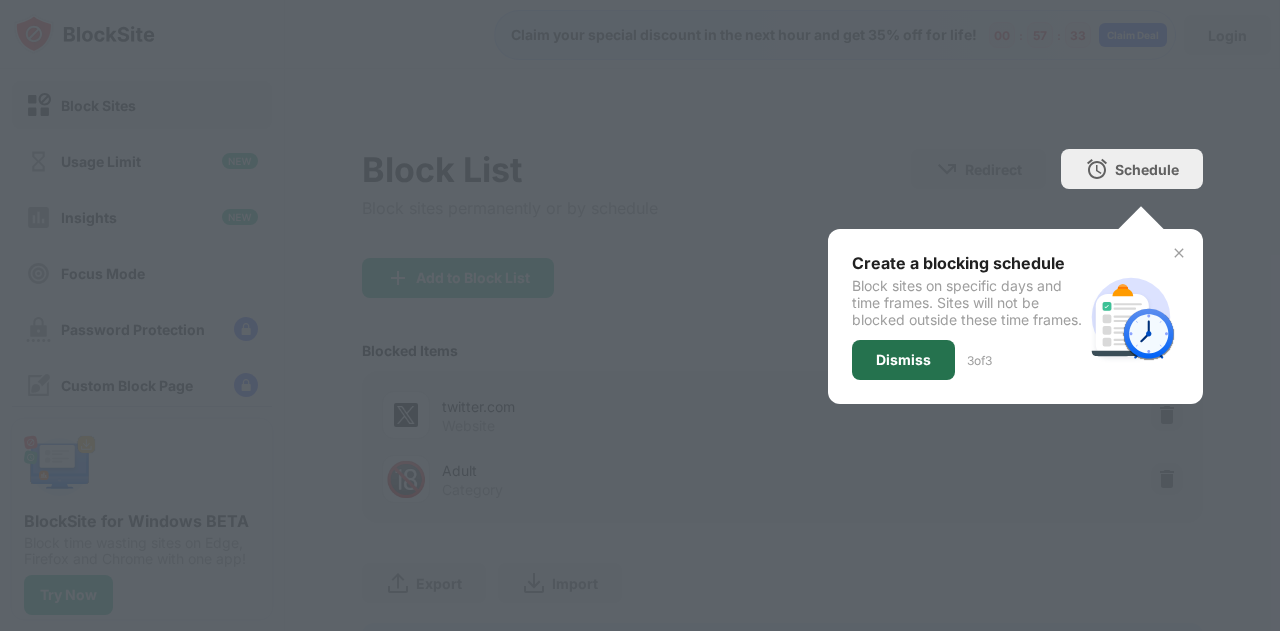 click on "Dismiss" at bounding box center (903, 360) 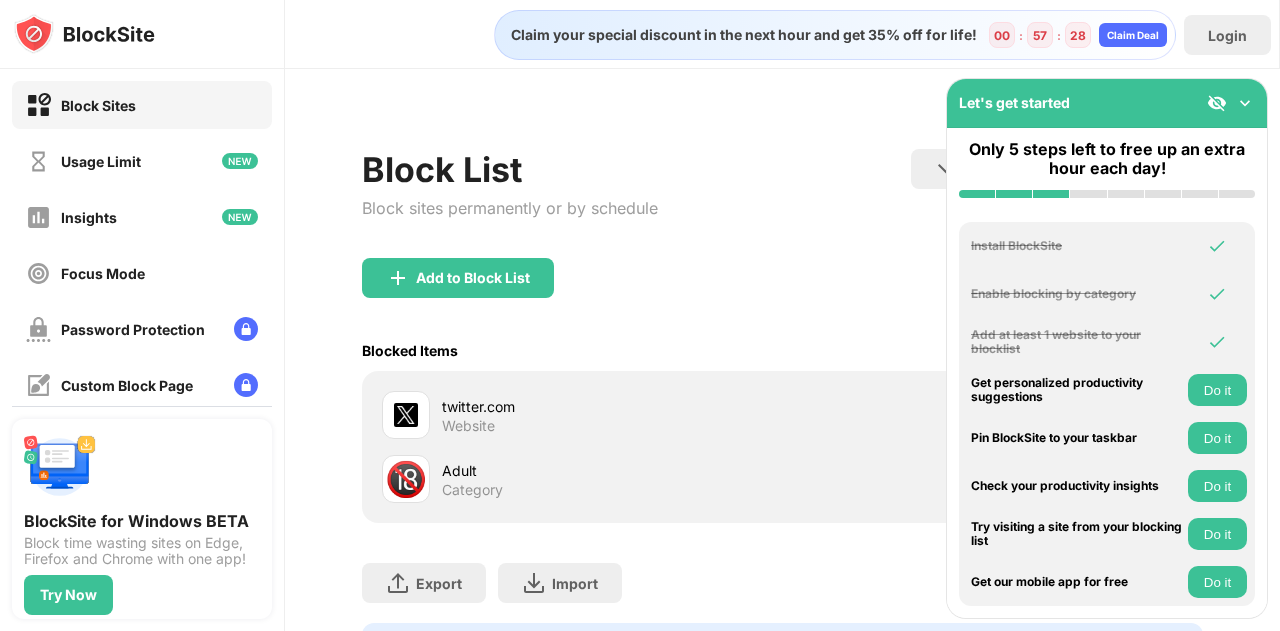 click at bounding box center [1245, 103] 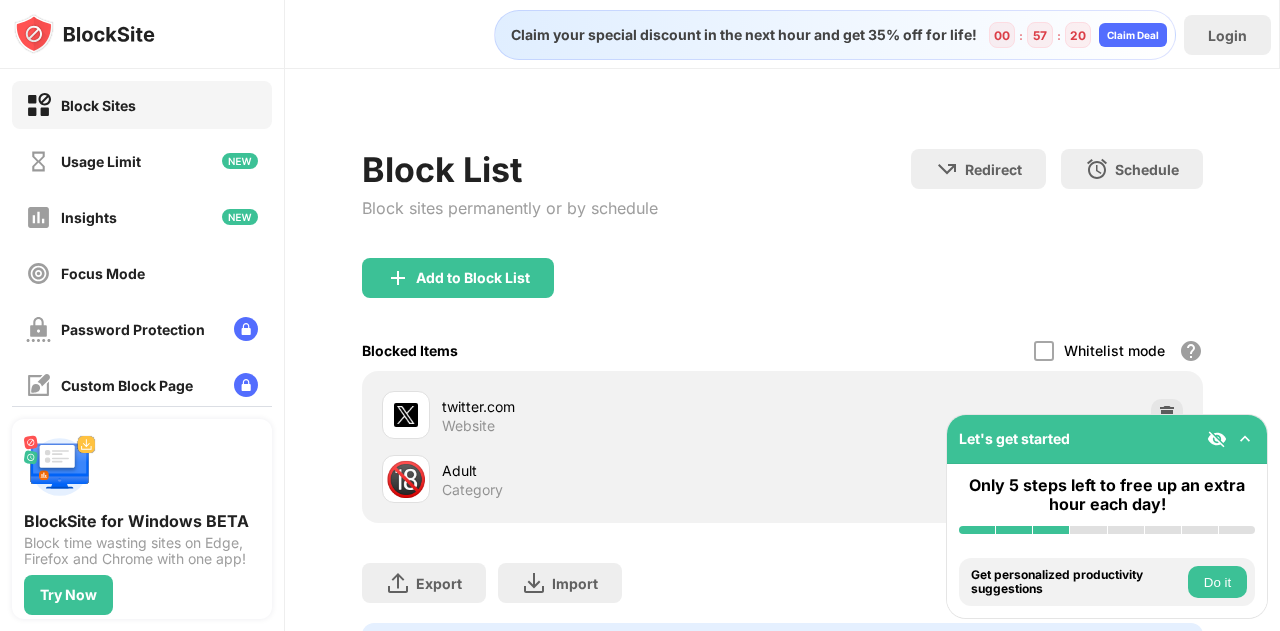 click on "Do it" at bounding box center (1217, 582) 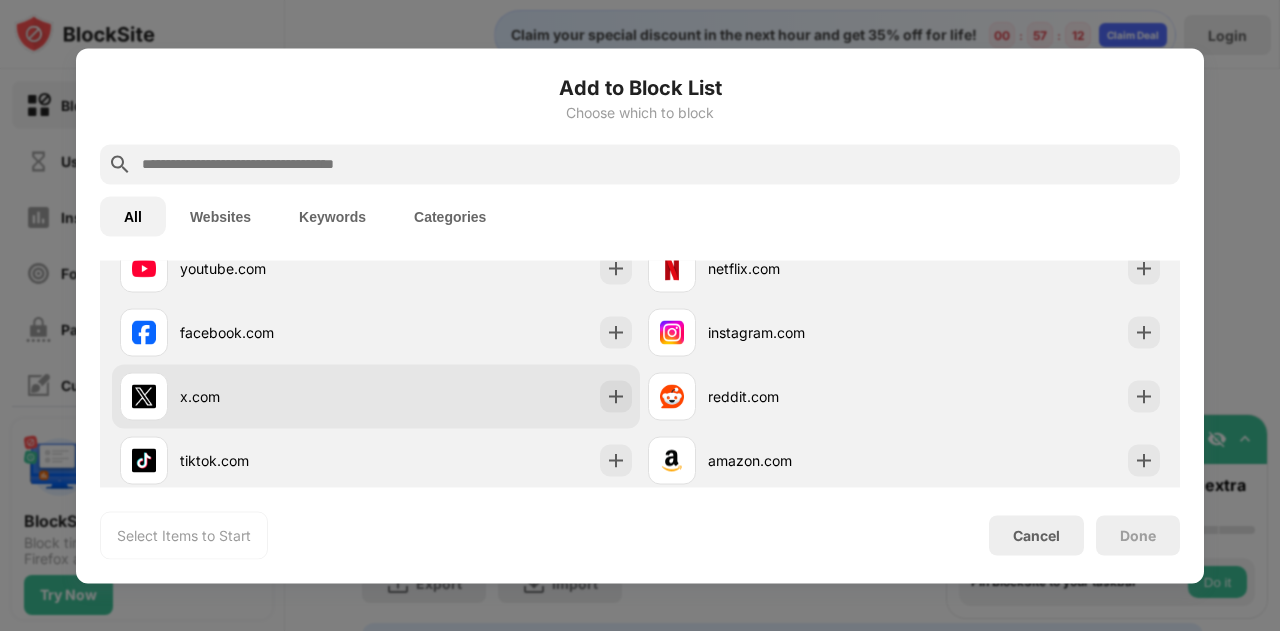 scroll, scrollTop: 375, scrollLeft: 0, axis: vertical 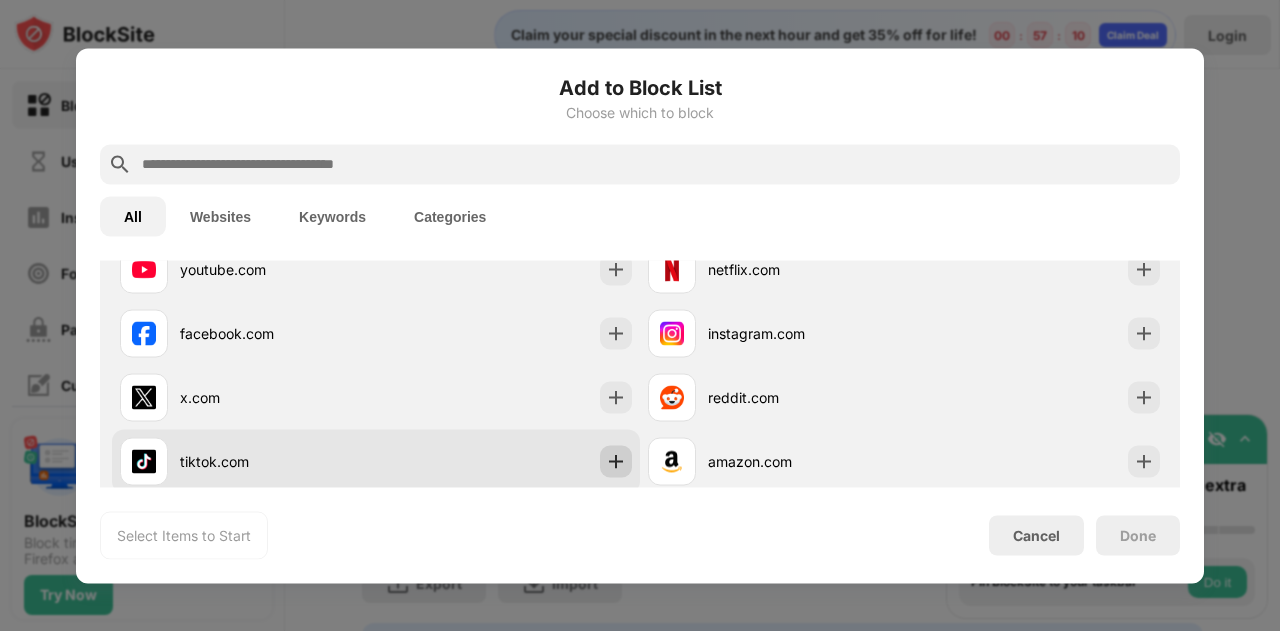 click at bounding box center [616, 461] 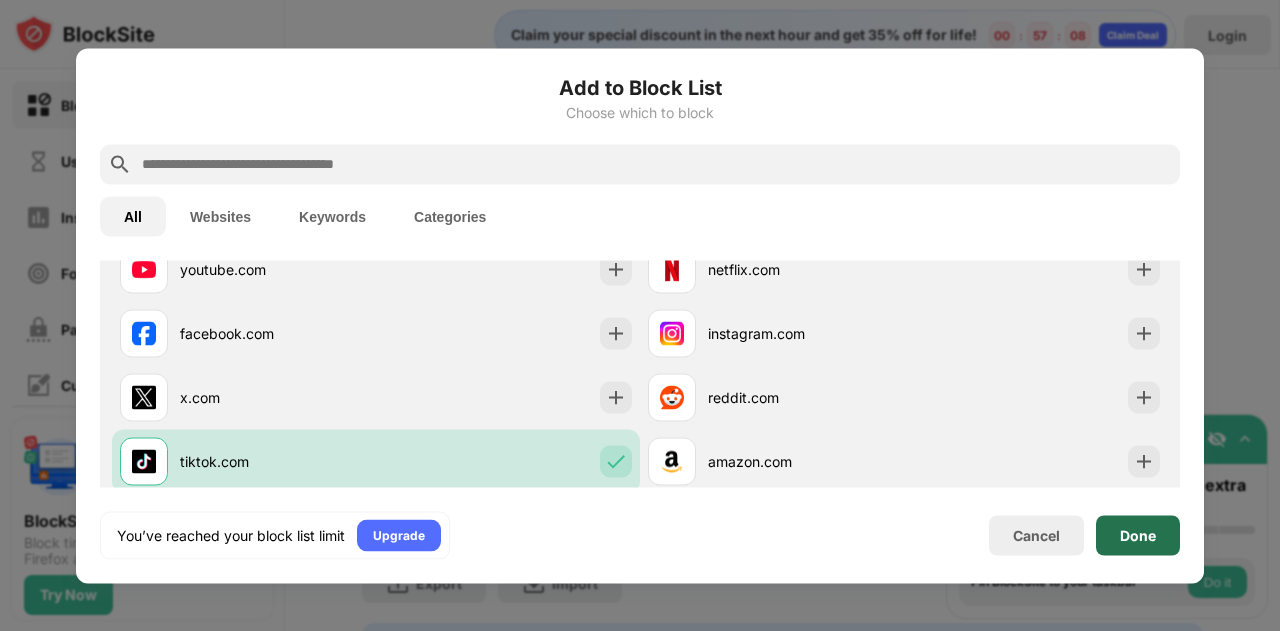 click on "Done" at bounding box center [1138, 535] 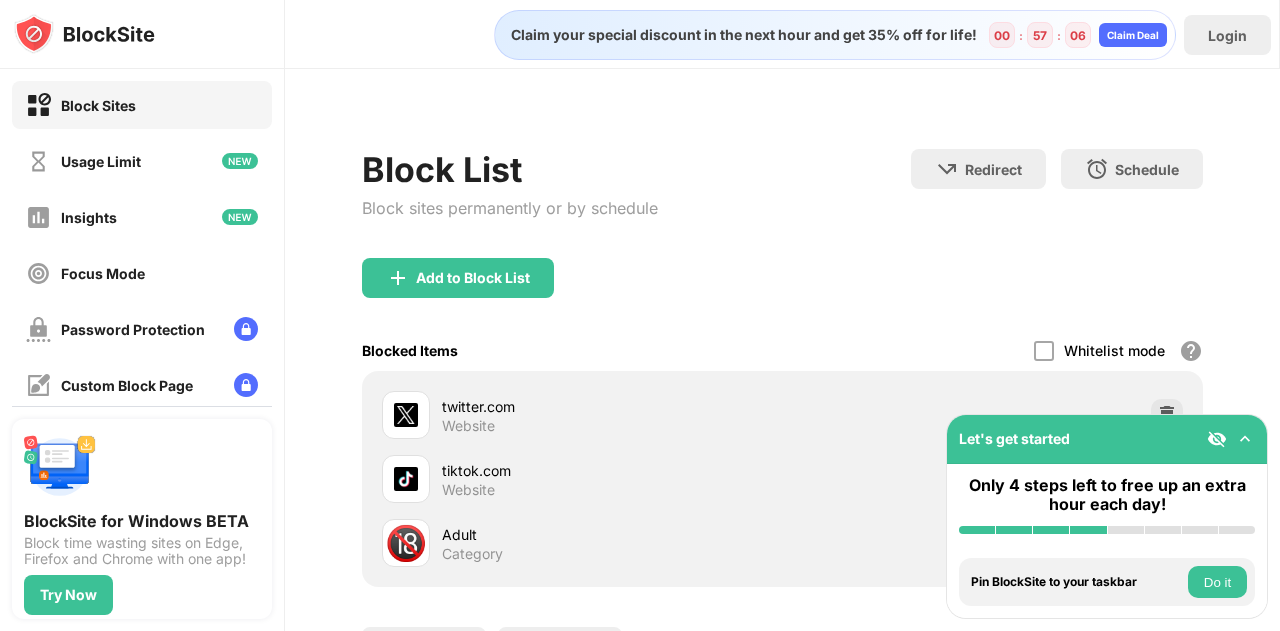 click on "Do it" at bounding box center [1217, 582] 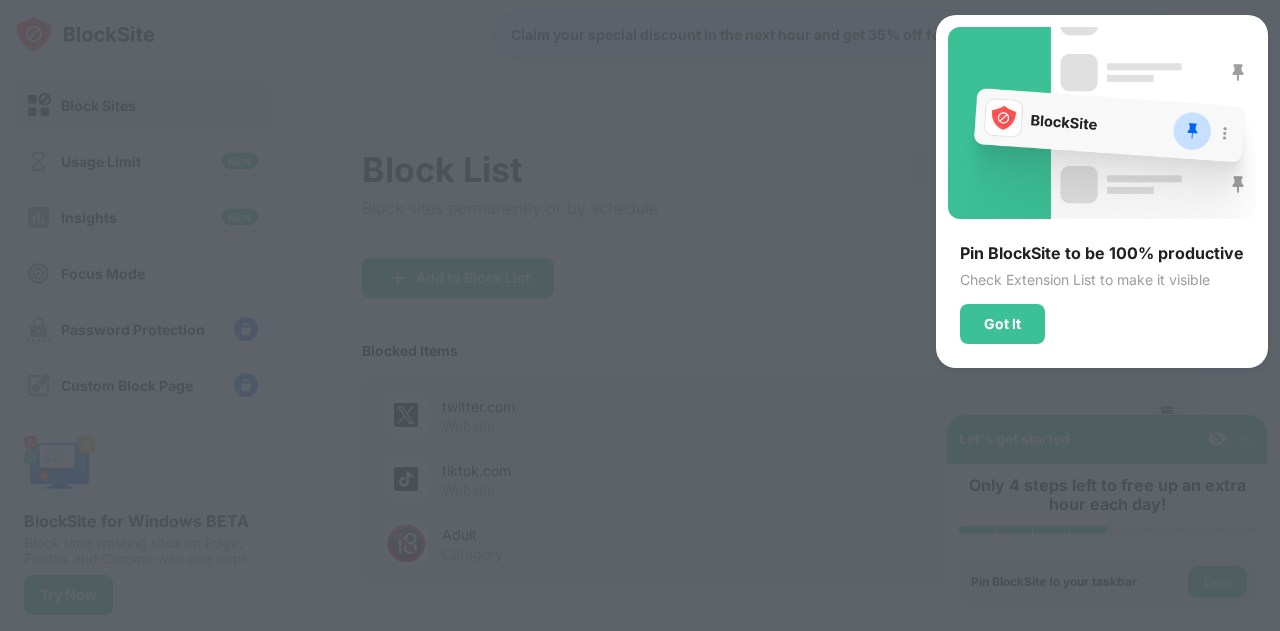 click on "Check Extension List to make it visible" at bounding box center (1102, 279) 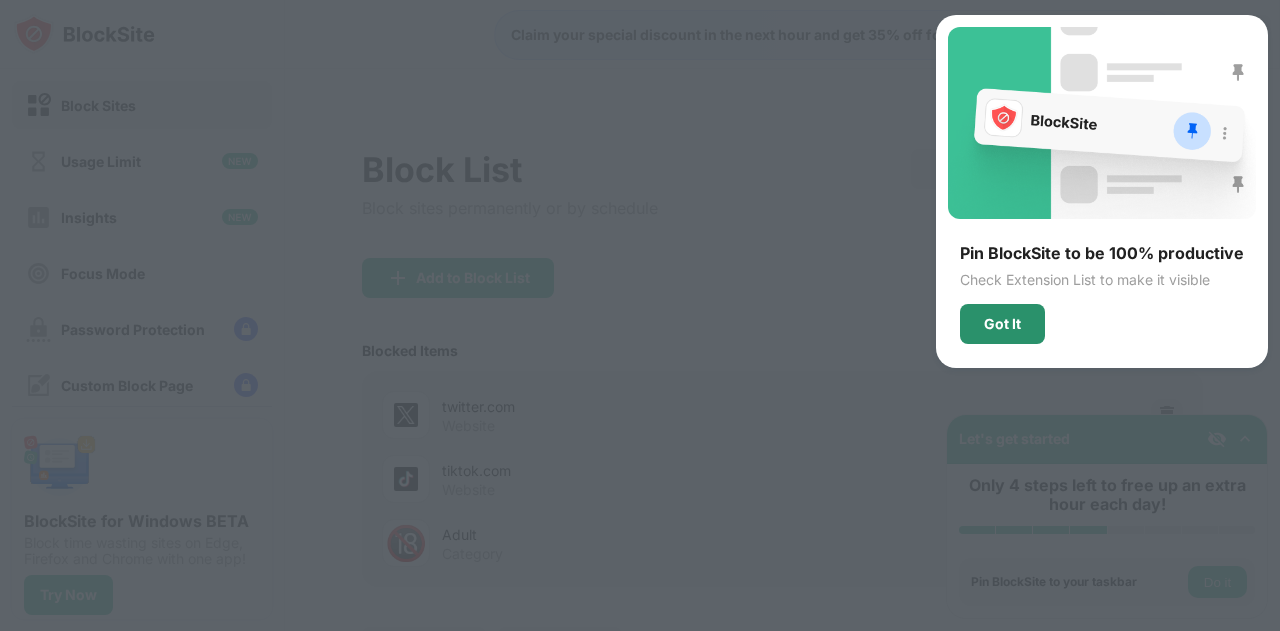 click on "Got It" at bounding box center (1002, 324) 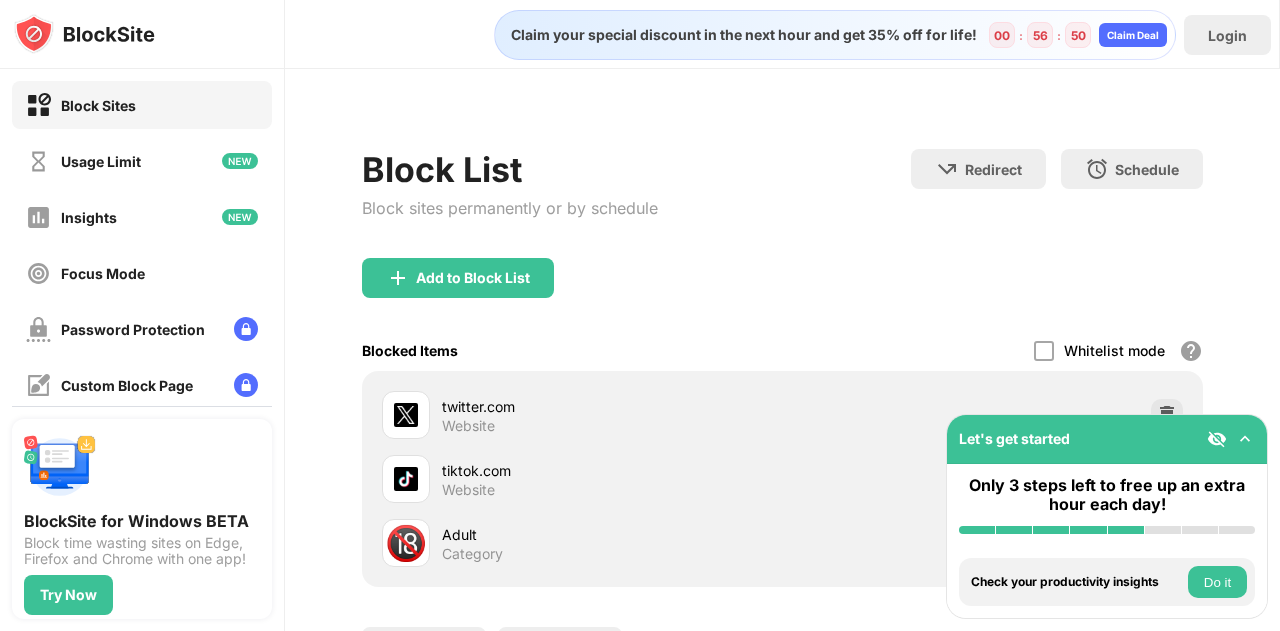 click on "Do it" at bounding box center (1217, 582) 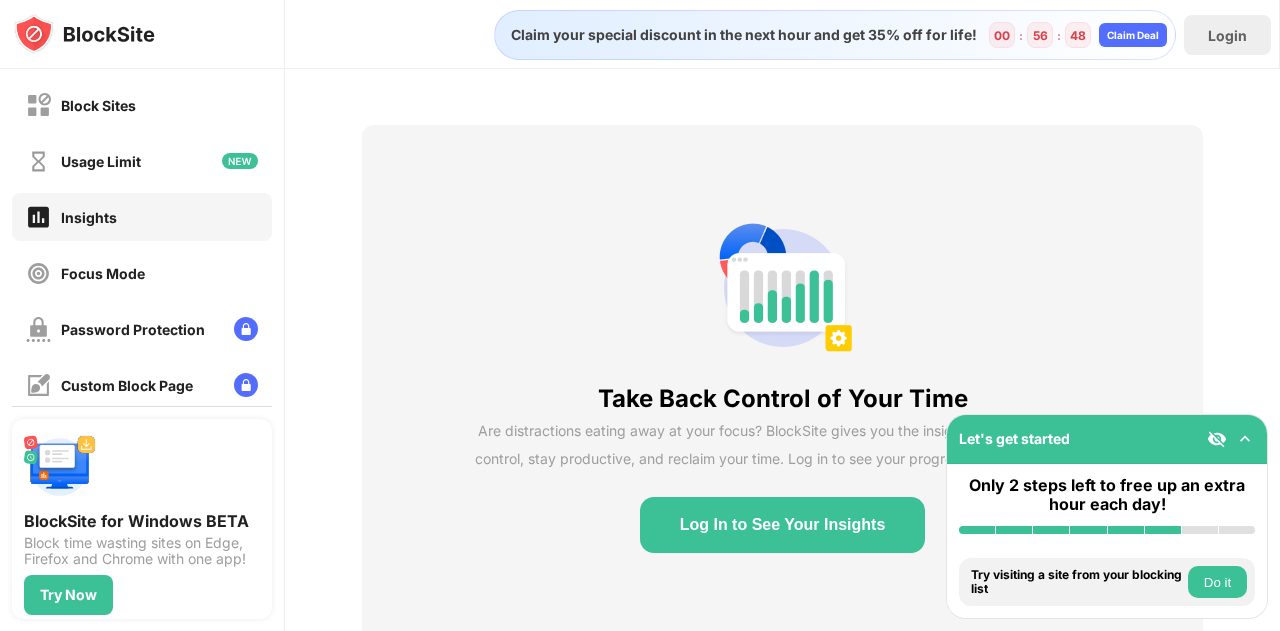 click on "Do it" at bounding box center (1217, 582) 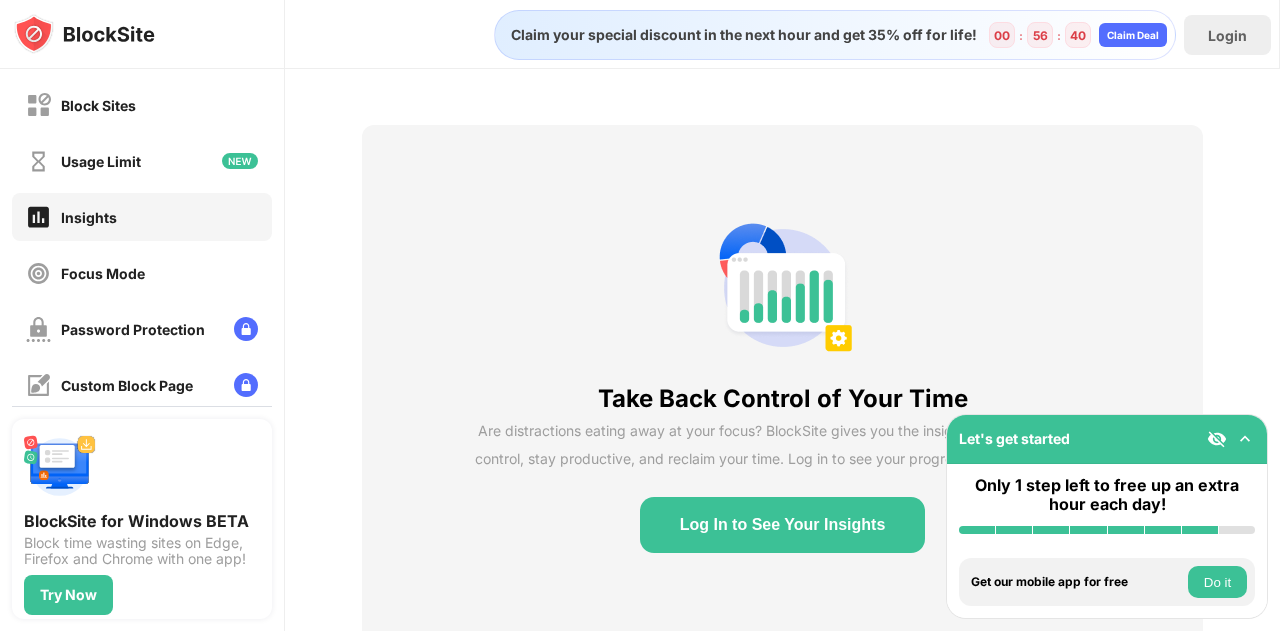 click on "Do it" at bounding box center (1217, 582) 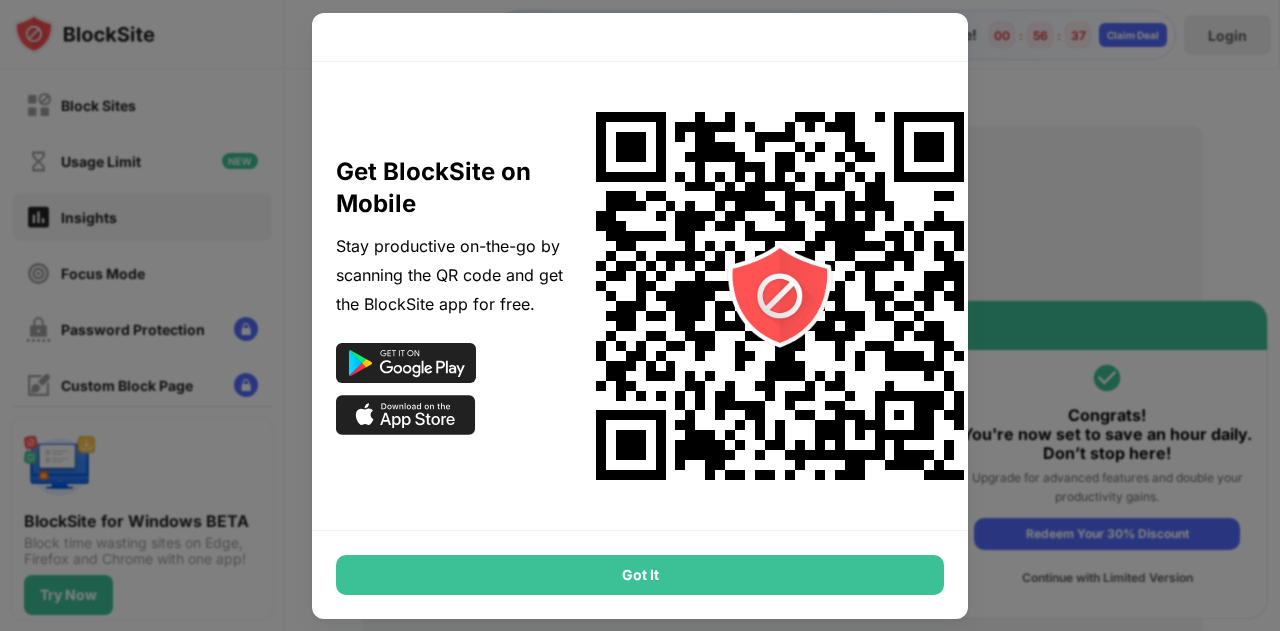click on "Got It" at bounding box center (640, 575) 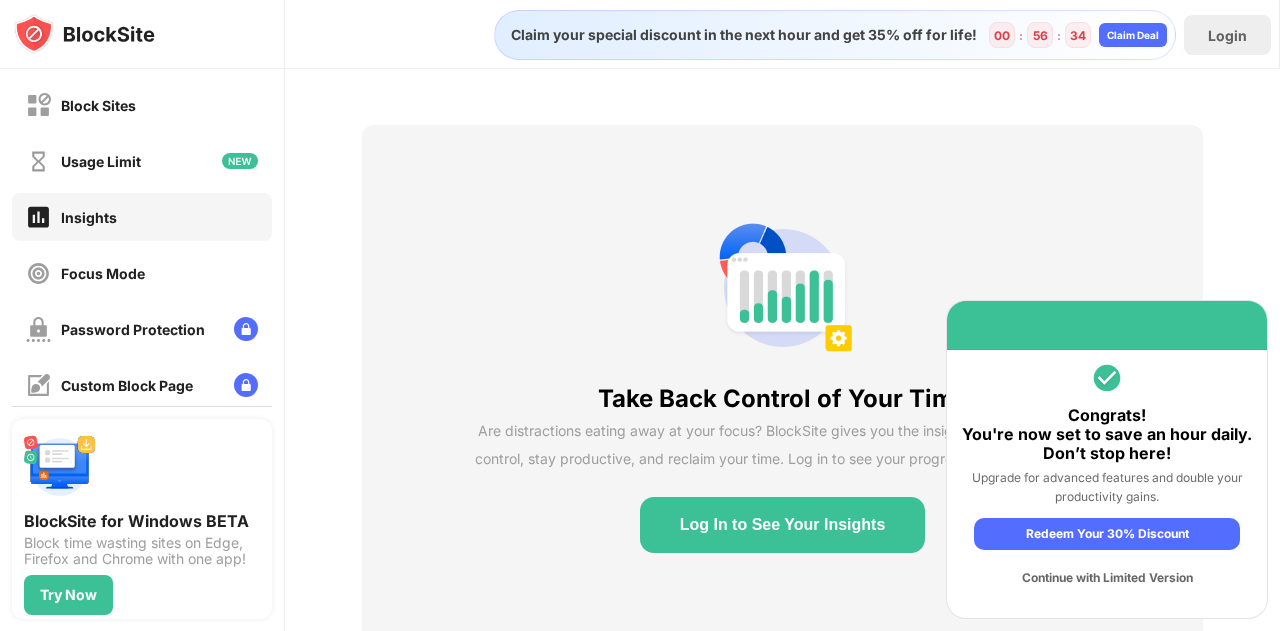 click on "Continue with Limited Version" at bounding box center (1107, 578) 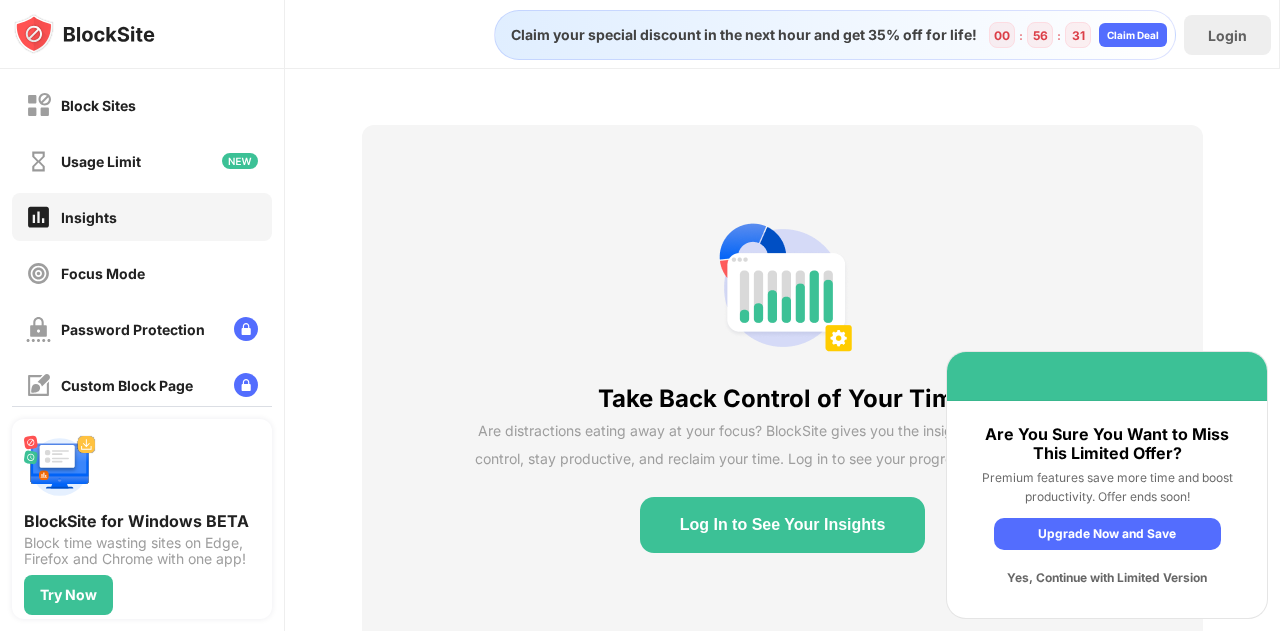 click on "Yes, Continue with Limited Version" at bounding box center [1107, 578] 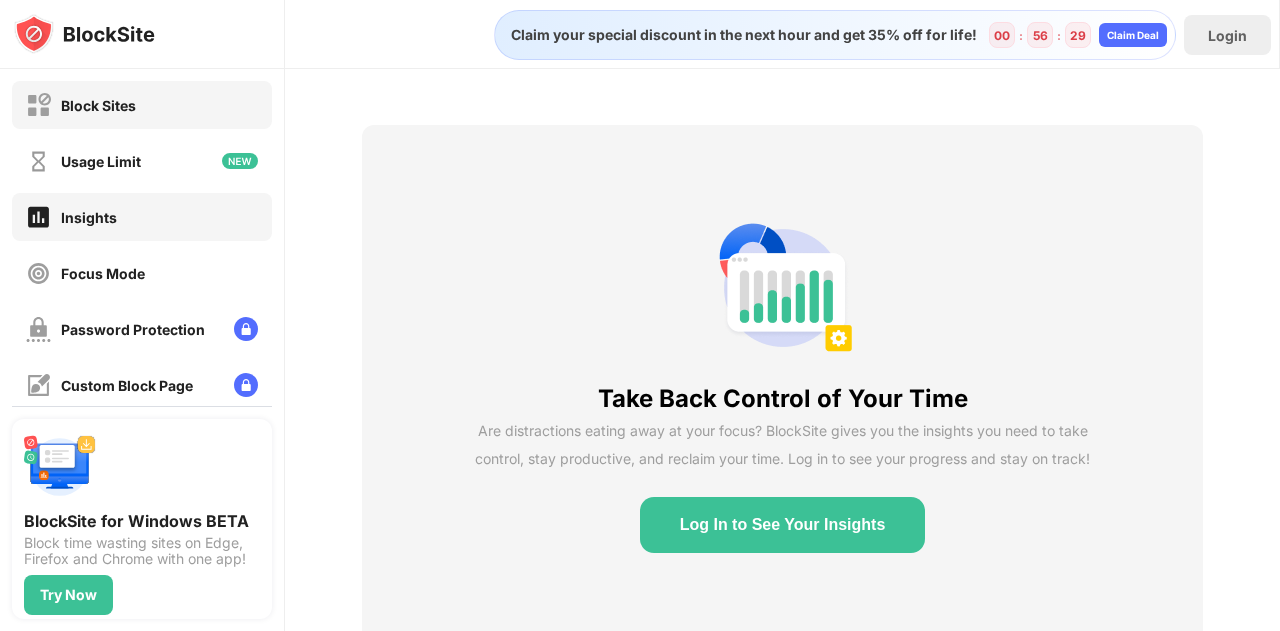 click on "Block Sites" at bounding box center [142, 105] 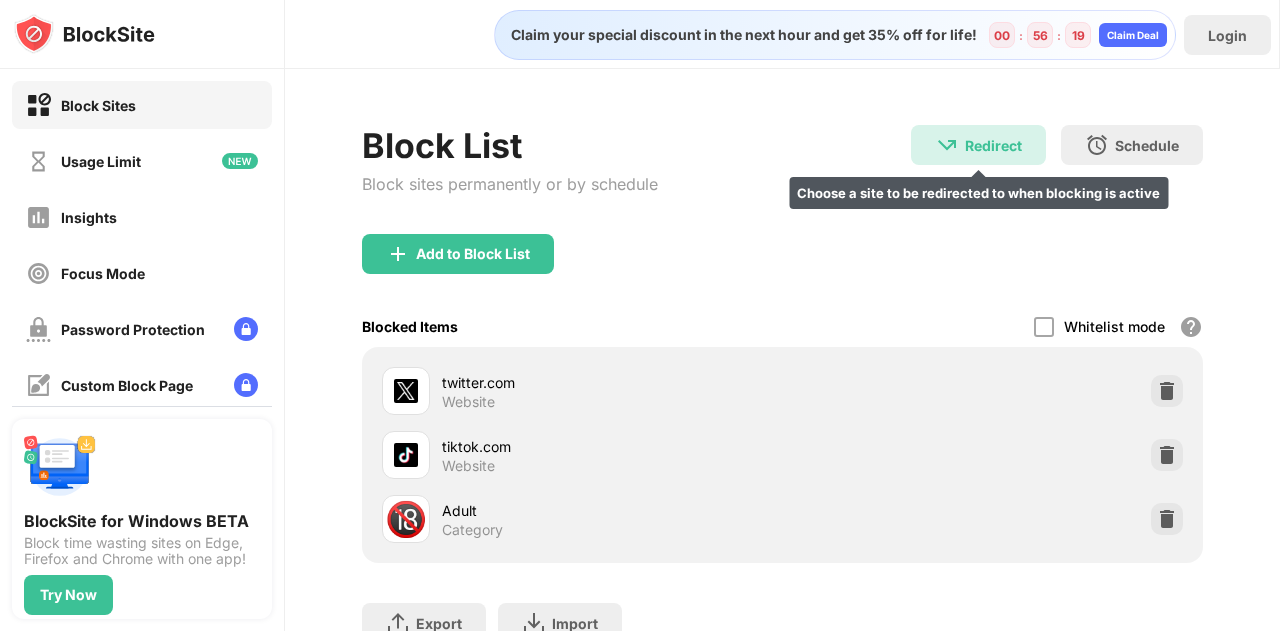 click on "Redirect" at bounding box center [993, 145] 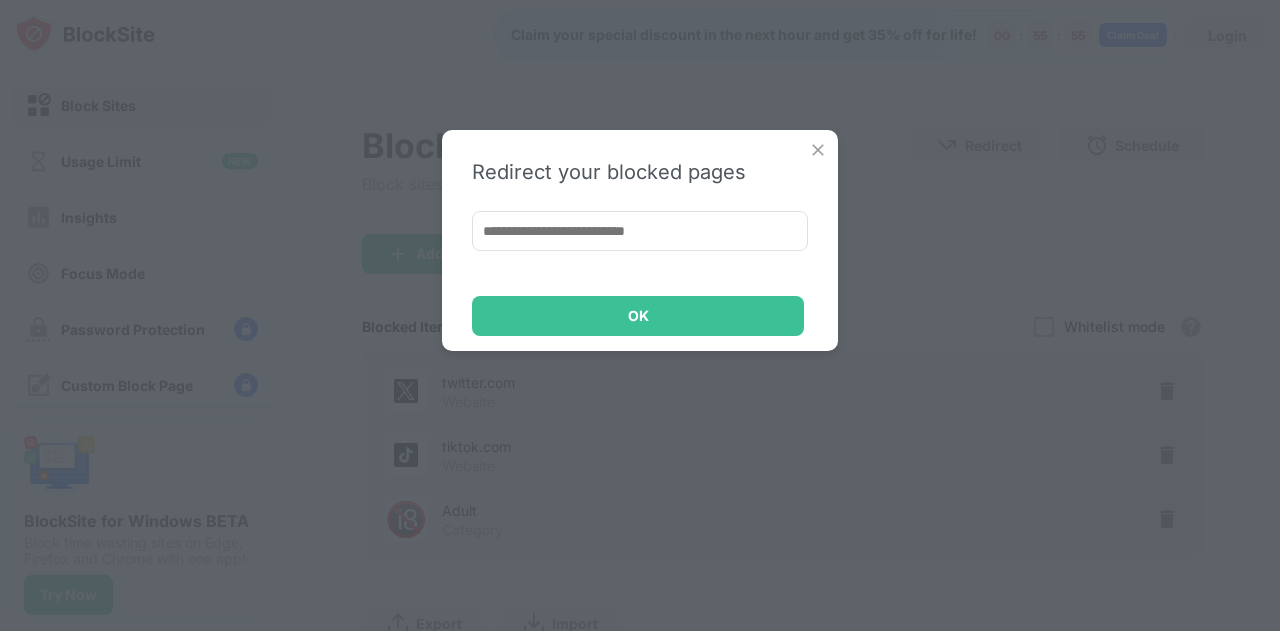 click at bounding box center (640, 231) 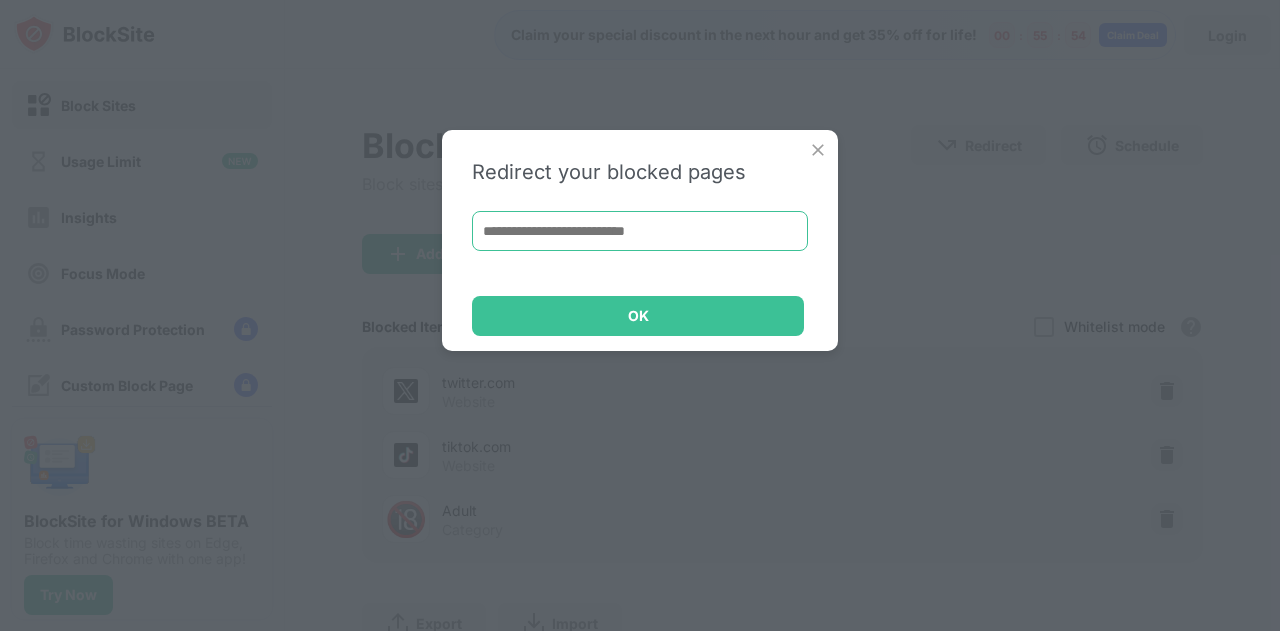 paste on "**********" 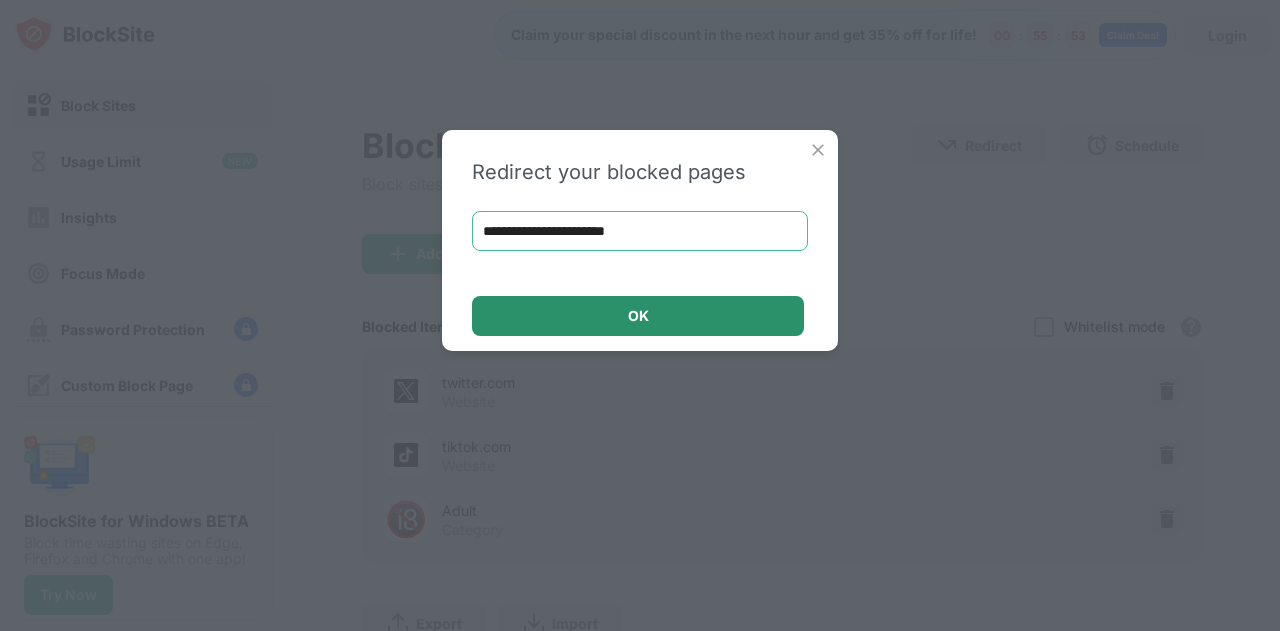 type on "**********" 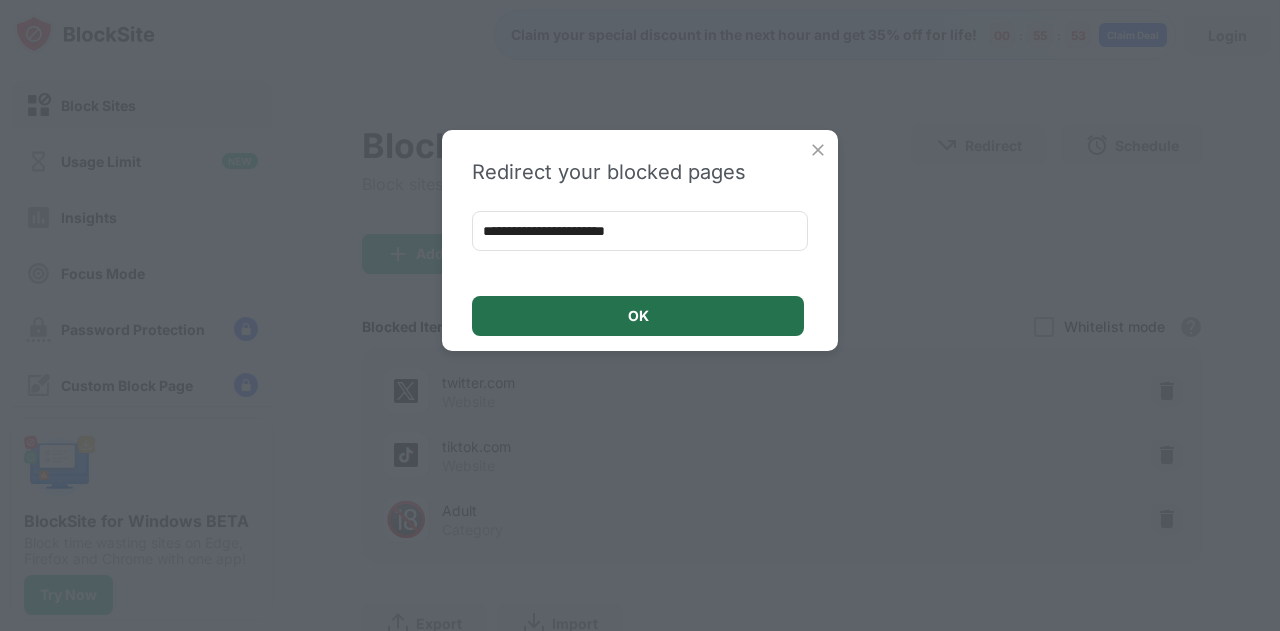 click on "OK" at bounding box center (638, 316) 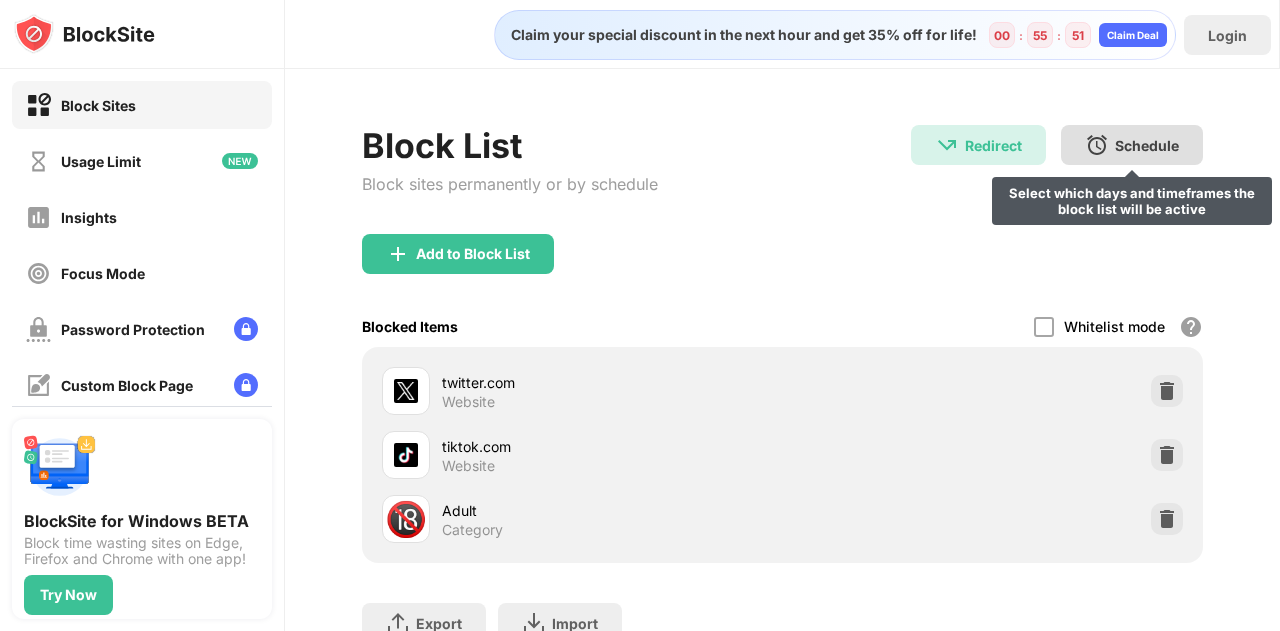 click on "Schedule Select which days and timeframes the block list will be active" at bounding box center [1132, 145] 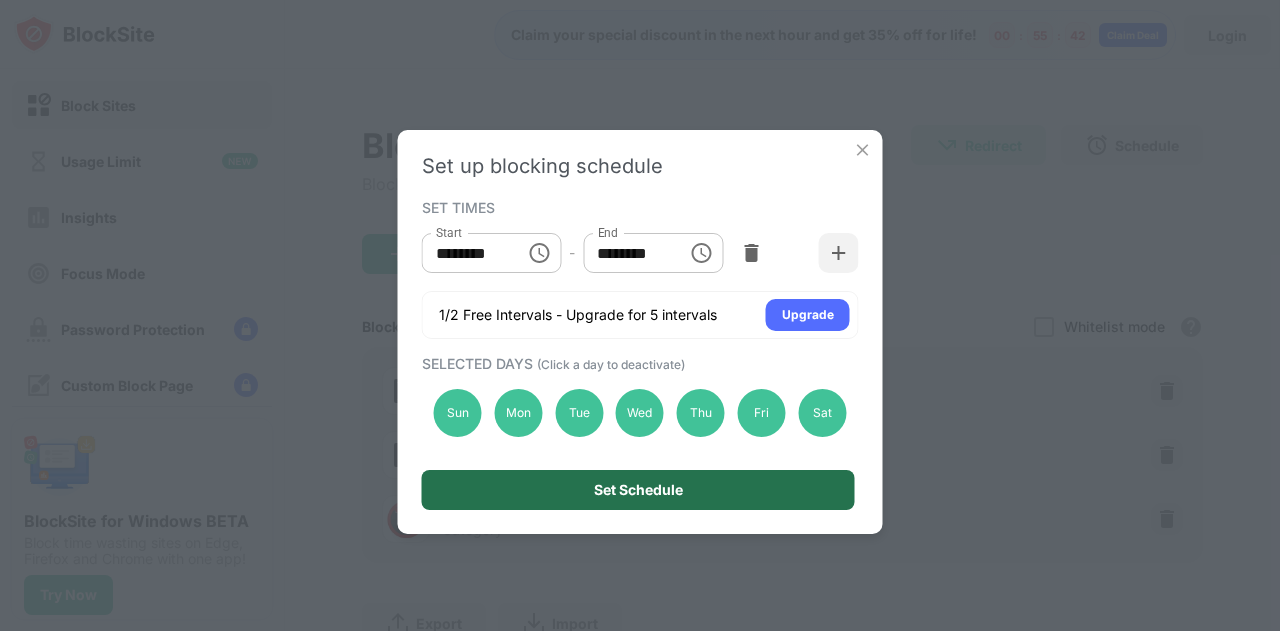click on "Set Schedule" at bounding box center [638, 490] 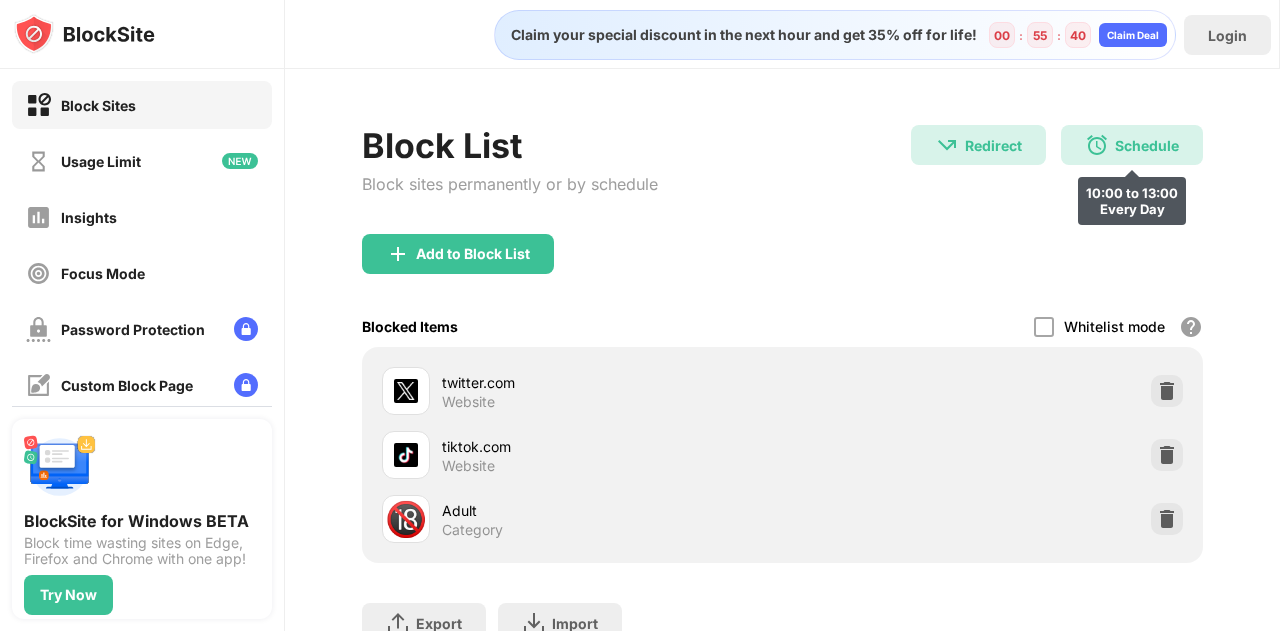 click on "Schedule" at bounding box center [1147, 145] 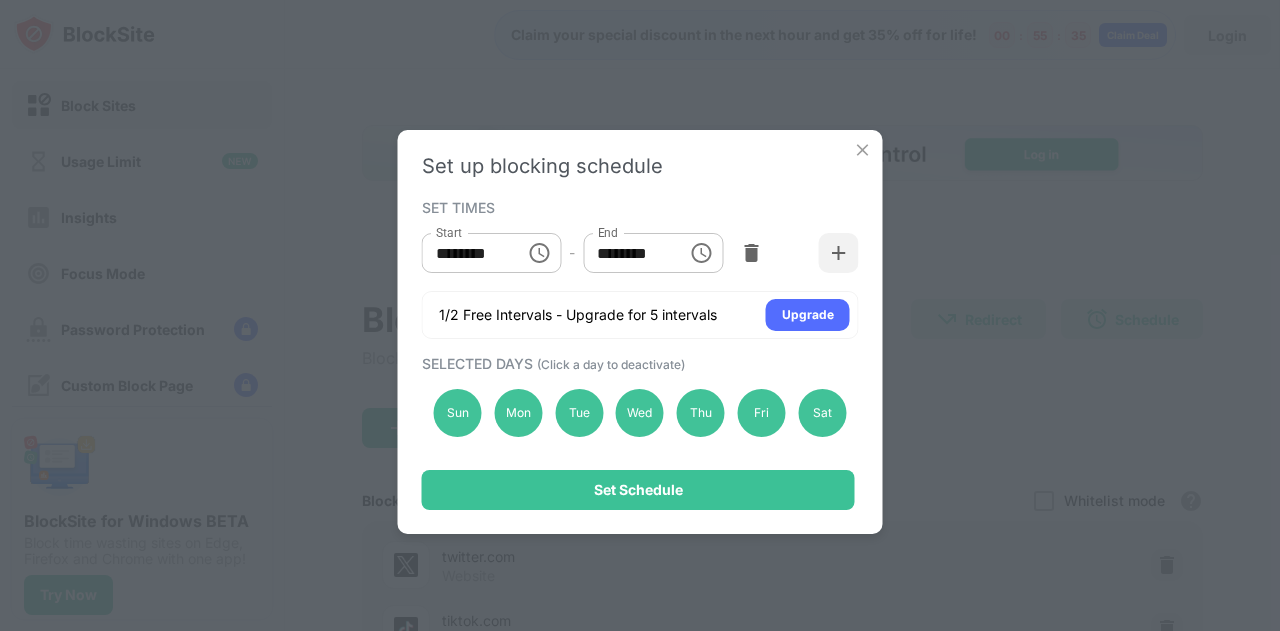 scroll, scrollTop: 0, scrollLeft: 0, axis: both 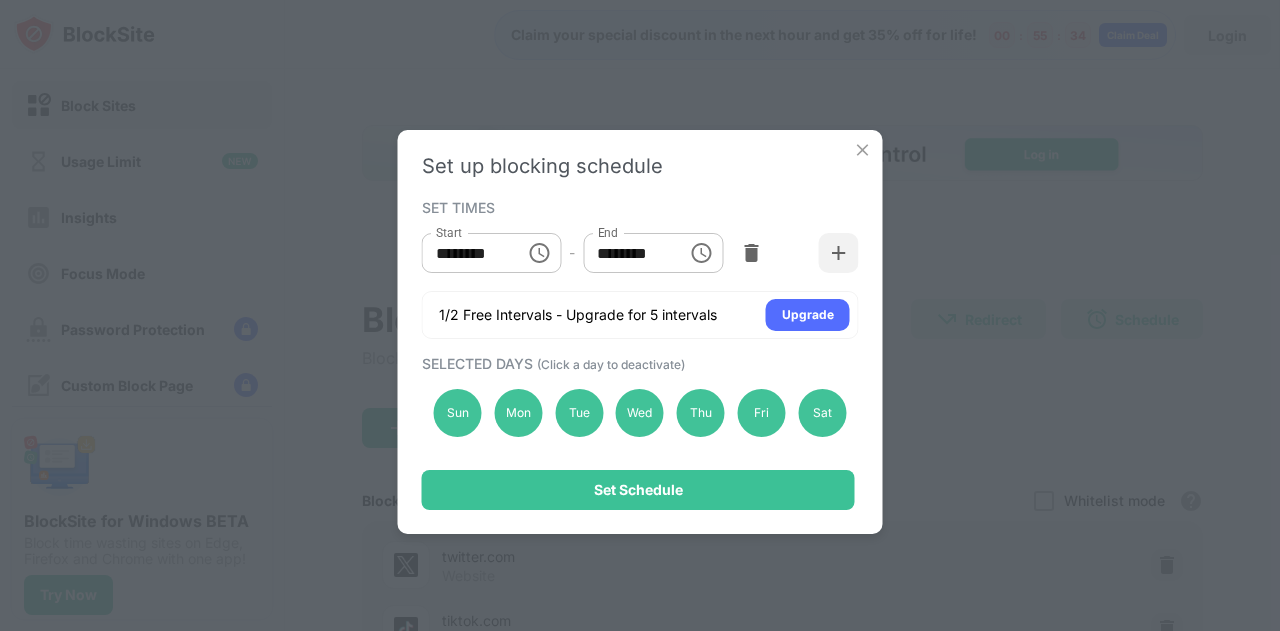 click at bounding box center (863, 150) 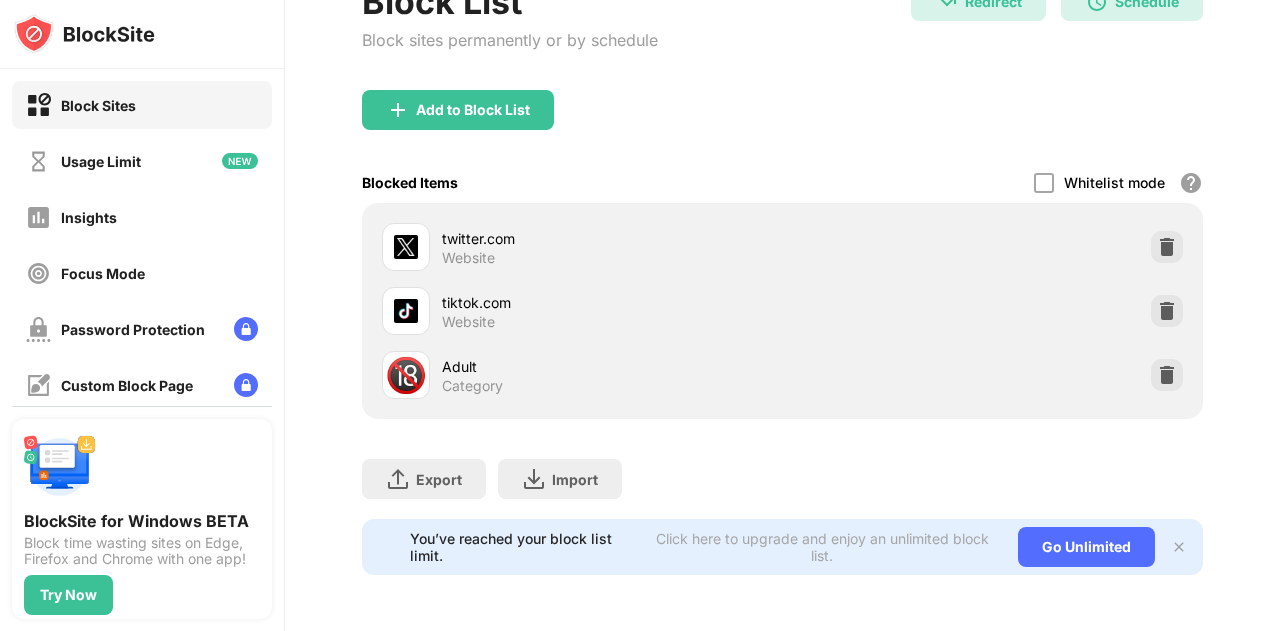 scroll, scrollTop: 332, scrollLeft: 0, axis: vertical 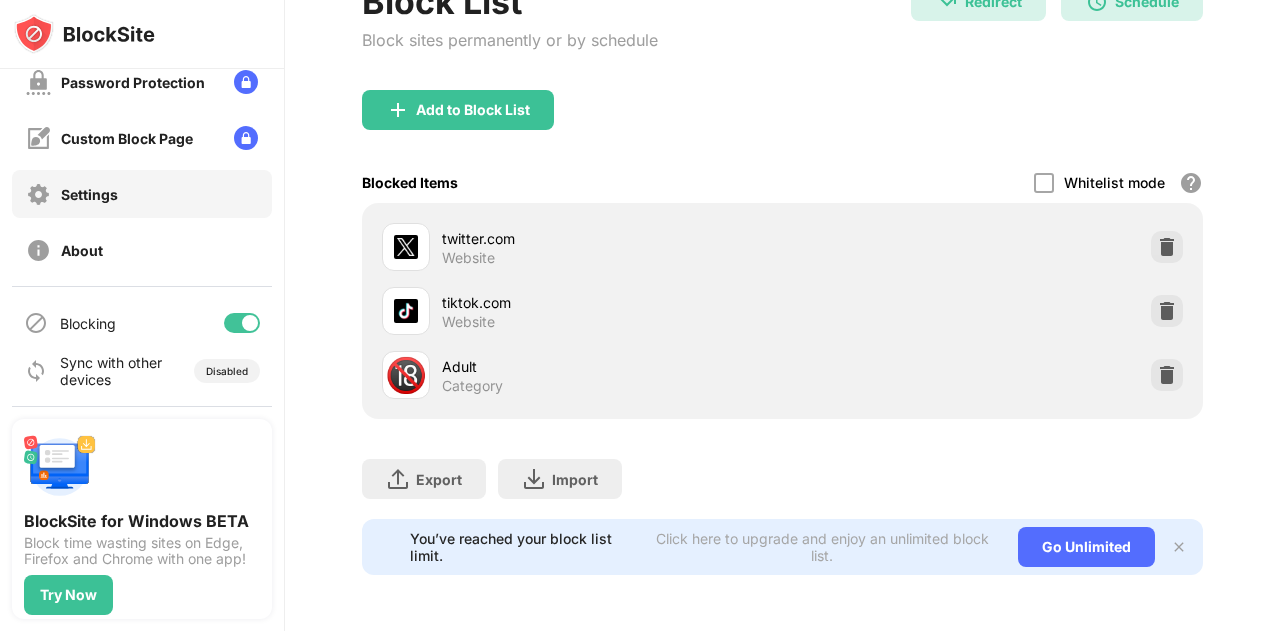 click on "Settings" at bounding box center [142, 194] 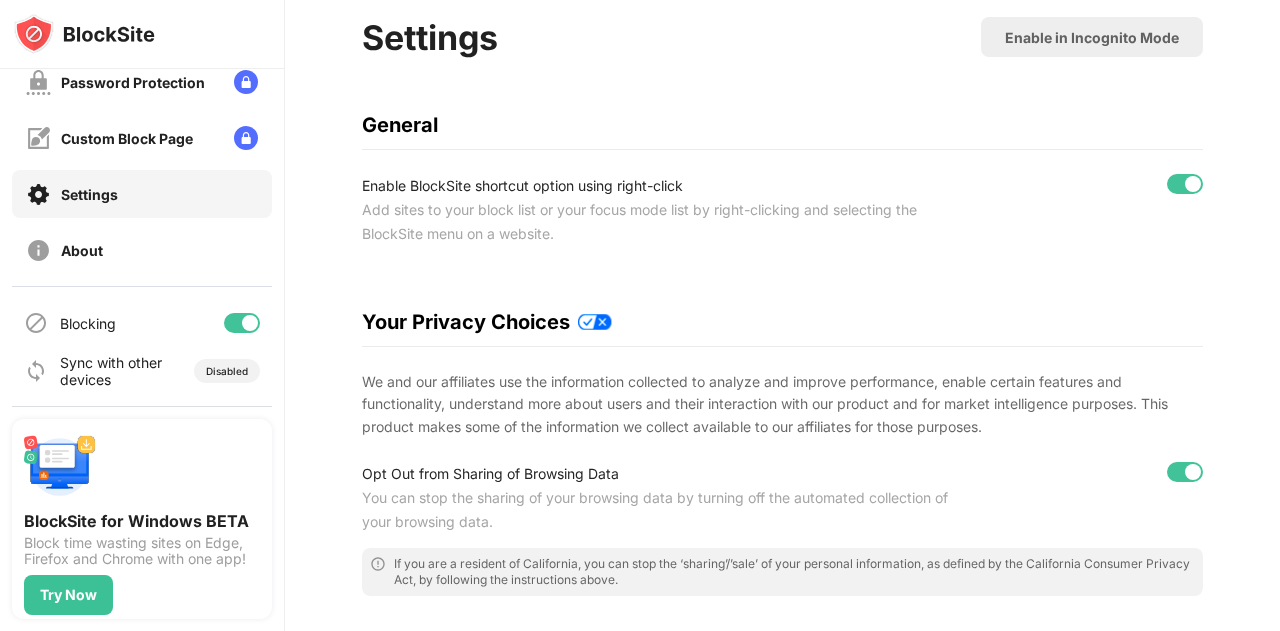 scroll, scrollTop: 0, scrollLeft: 0, axis: both 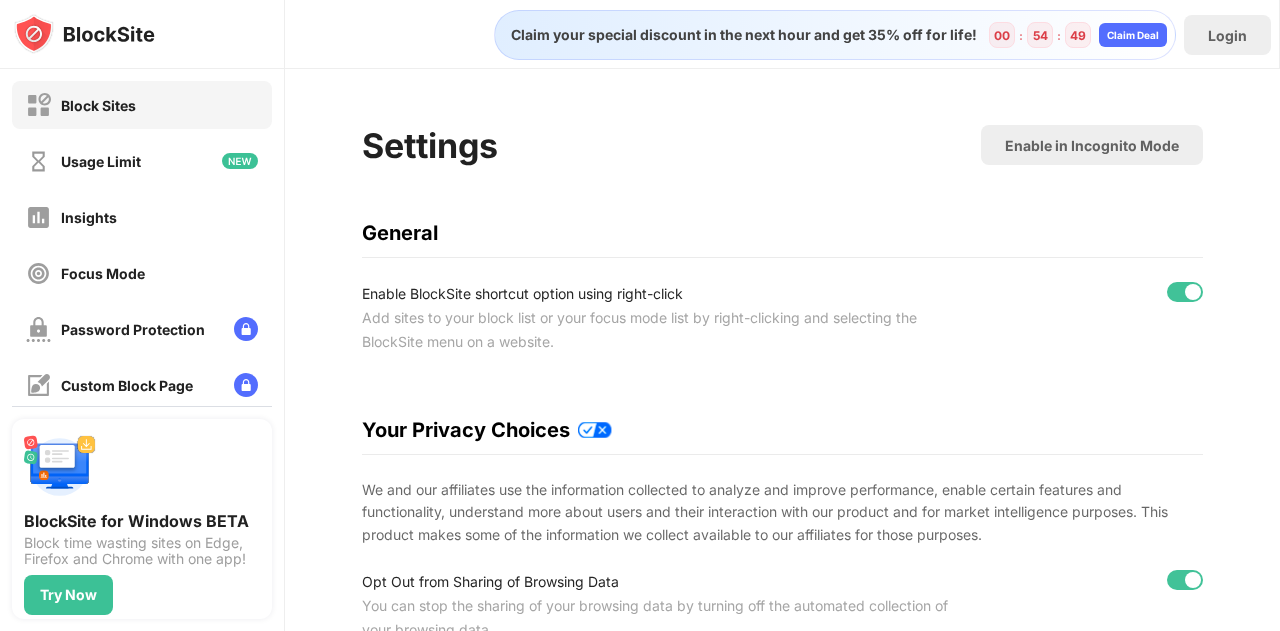 click on "Block Sites" at bounding box center [98, 105] 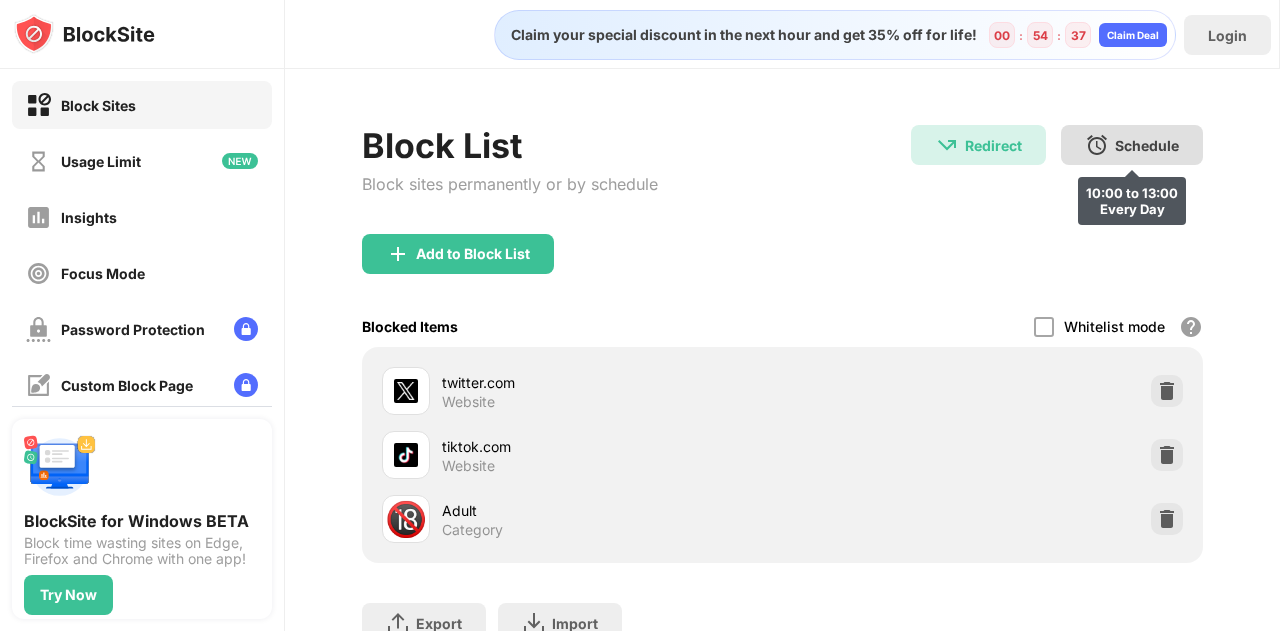 click on "Schedule 10:00 to 13:00 Every Day" at bounding box center (1132, 145) 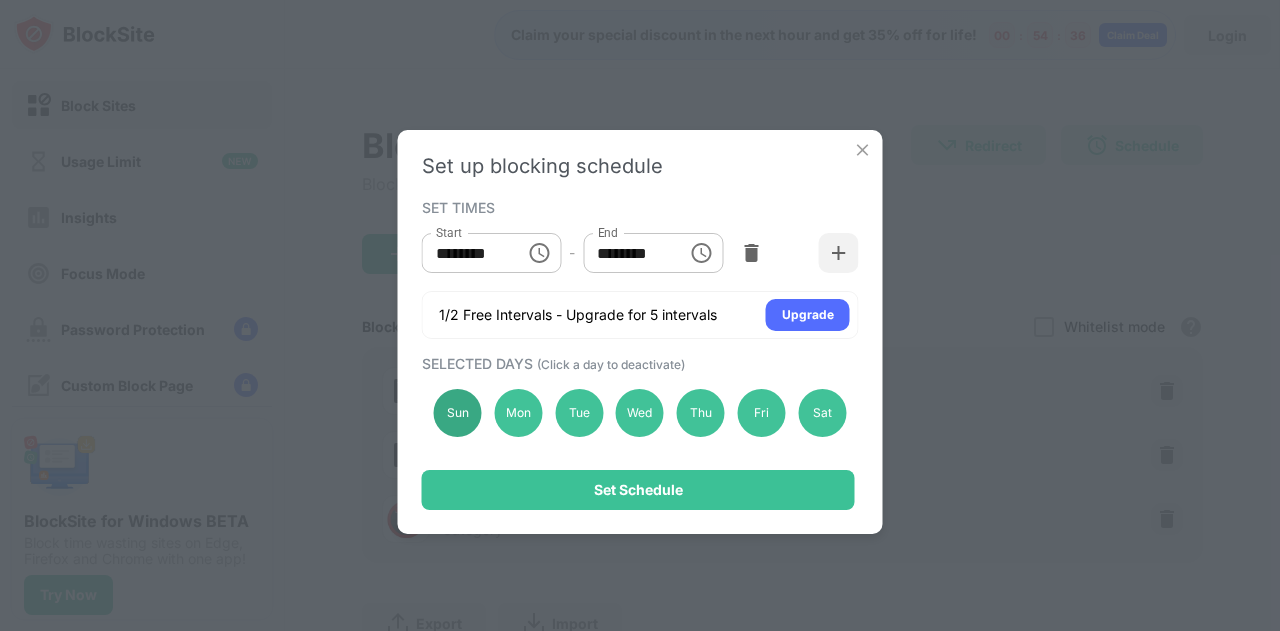 click on "Sun" at bounding box center (458, 413) 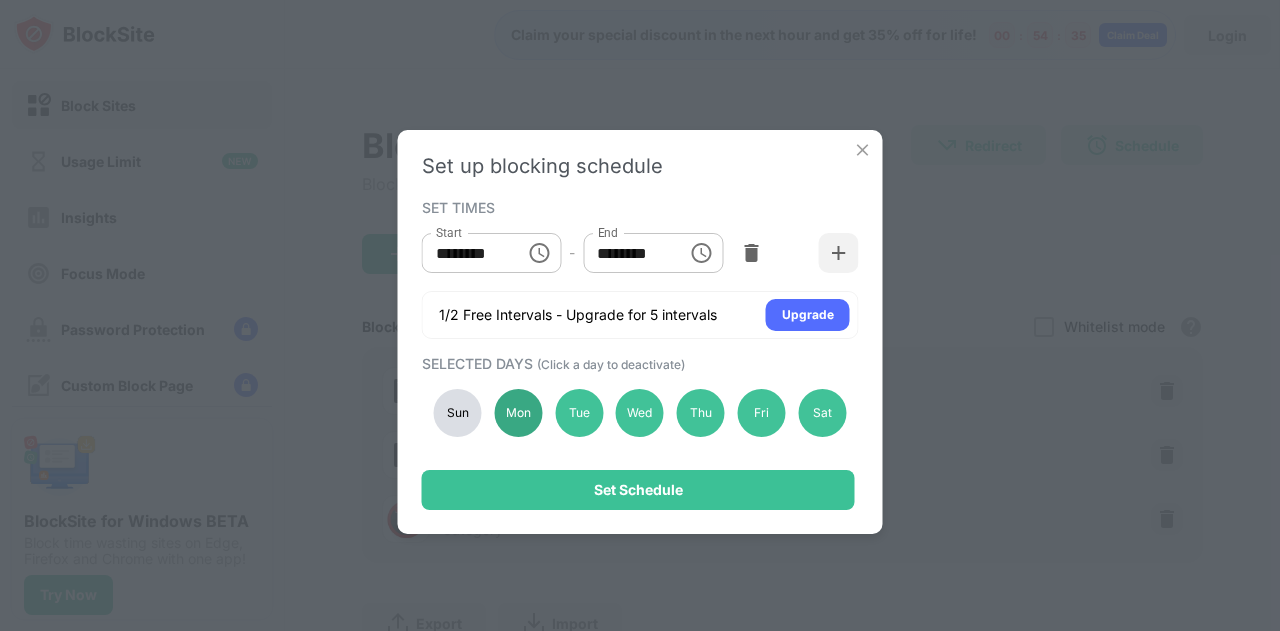 click on "Mon" at bounding box center [518, 413] 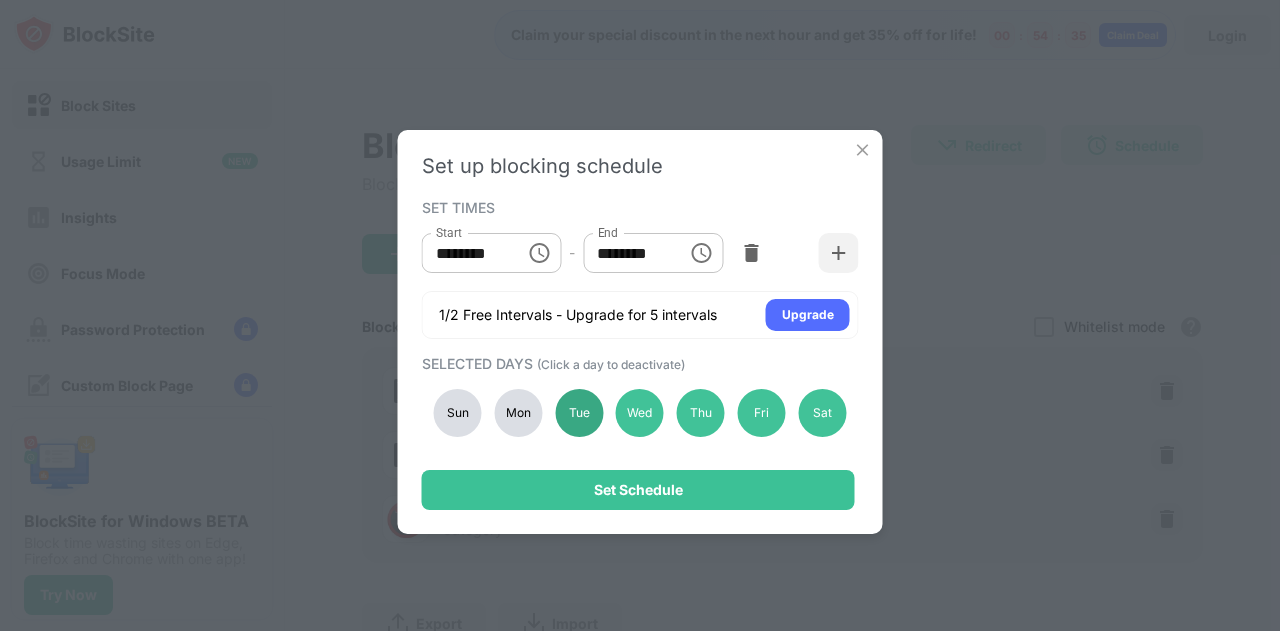 click on "Tue" at bounding box center (579, 413) 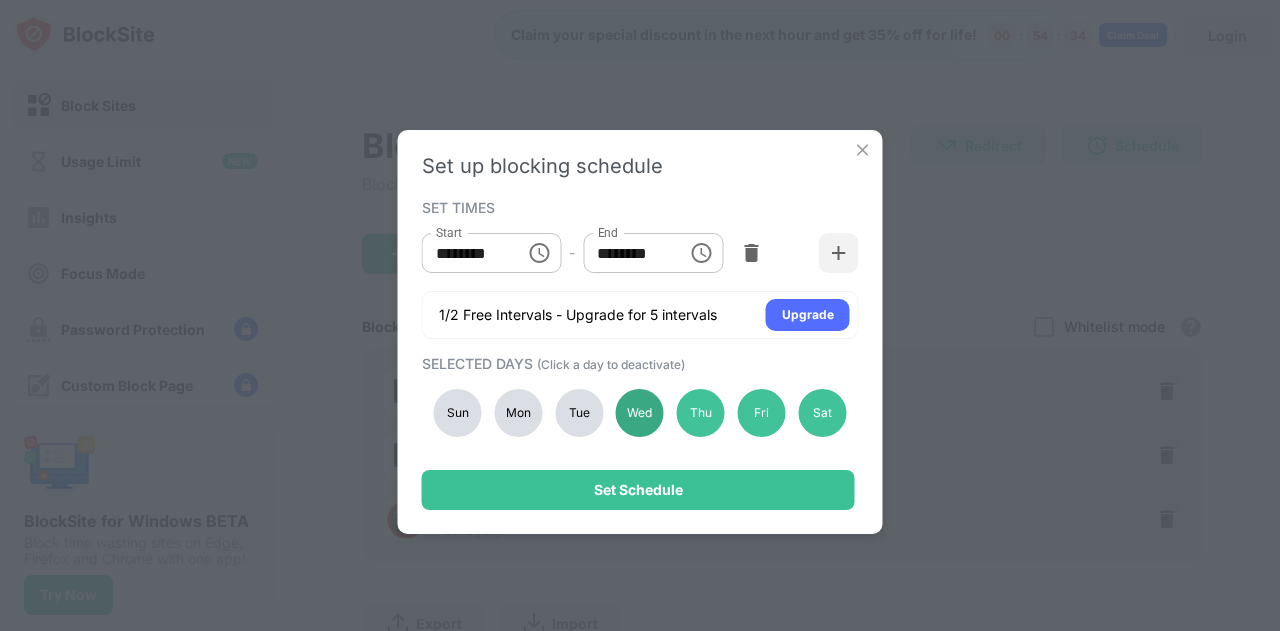 click on "Wed" at bounding box center [640, 413] 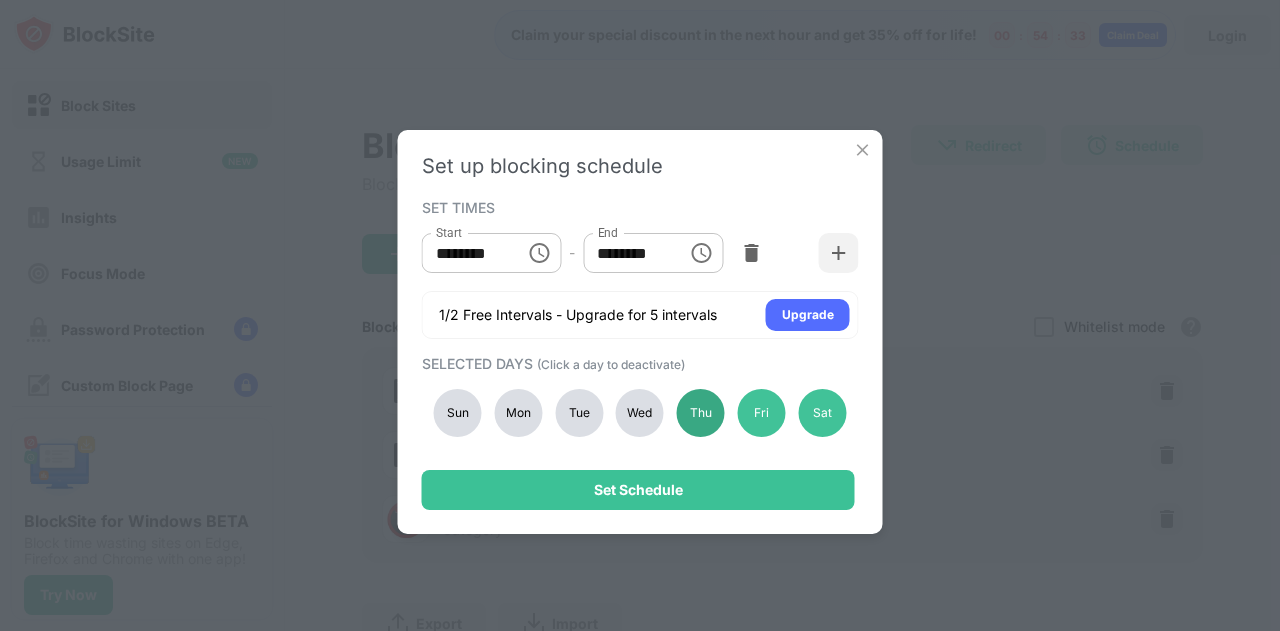 click on "Thu" at bounding box center (701, 413) 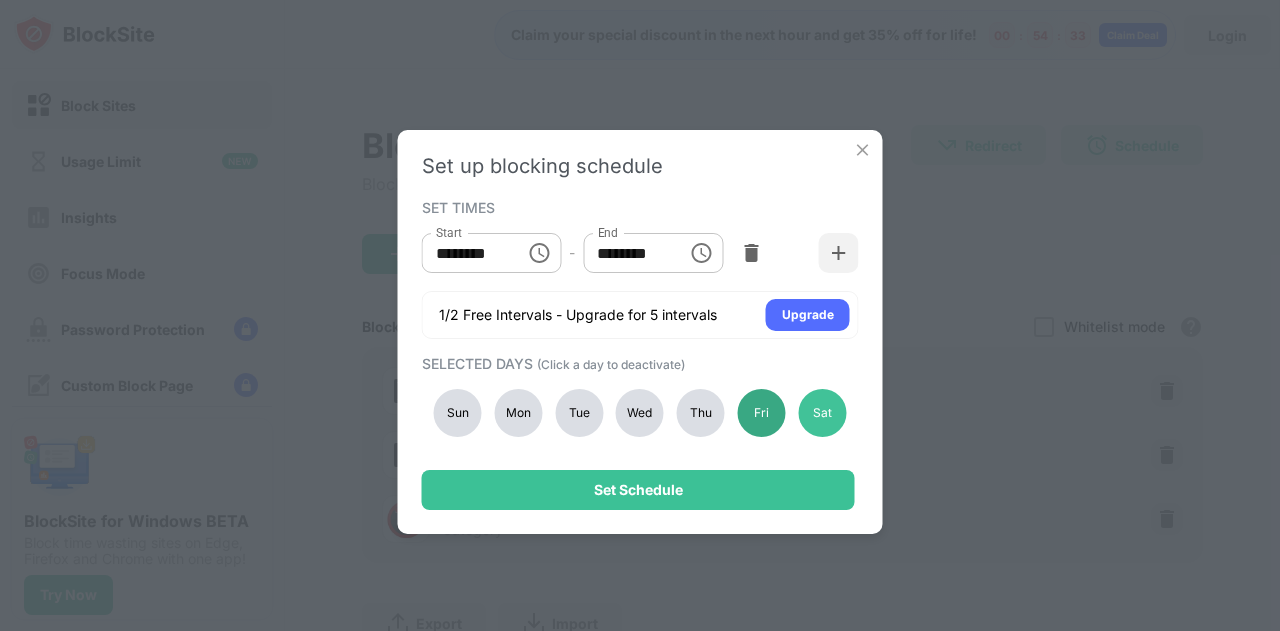 click on "Fri" at bounding box center [762, 413] 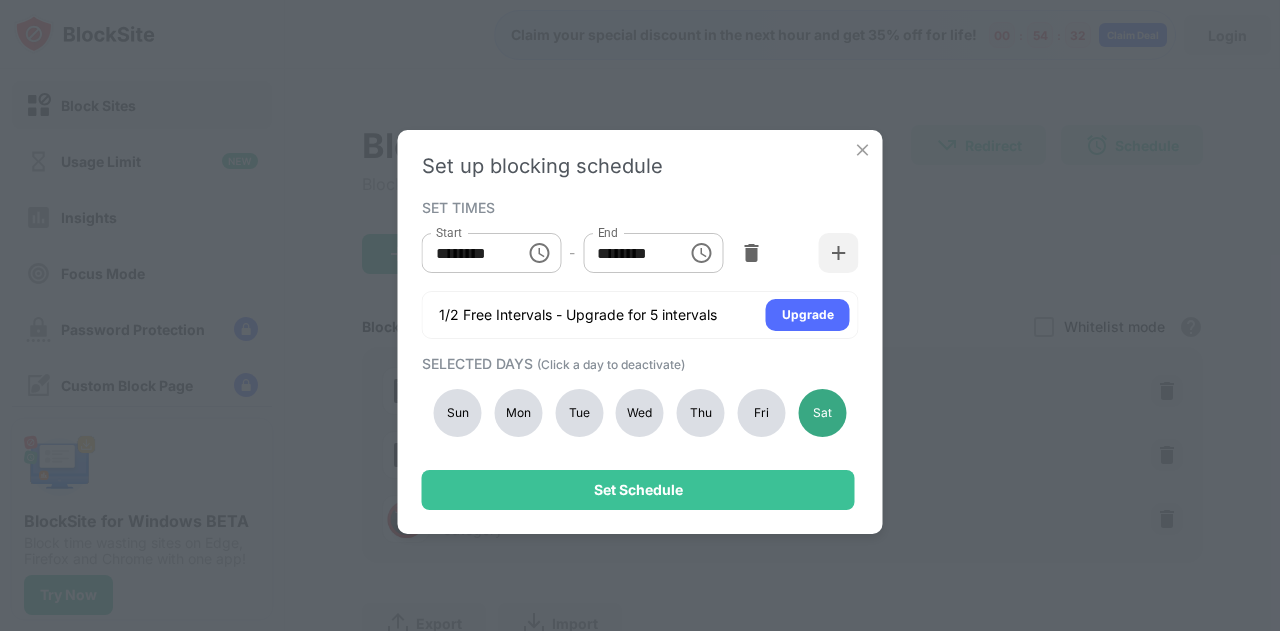 click on "Sat" at bounding box center [822, 413] 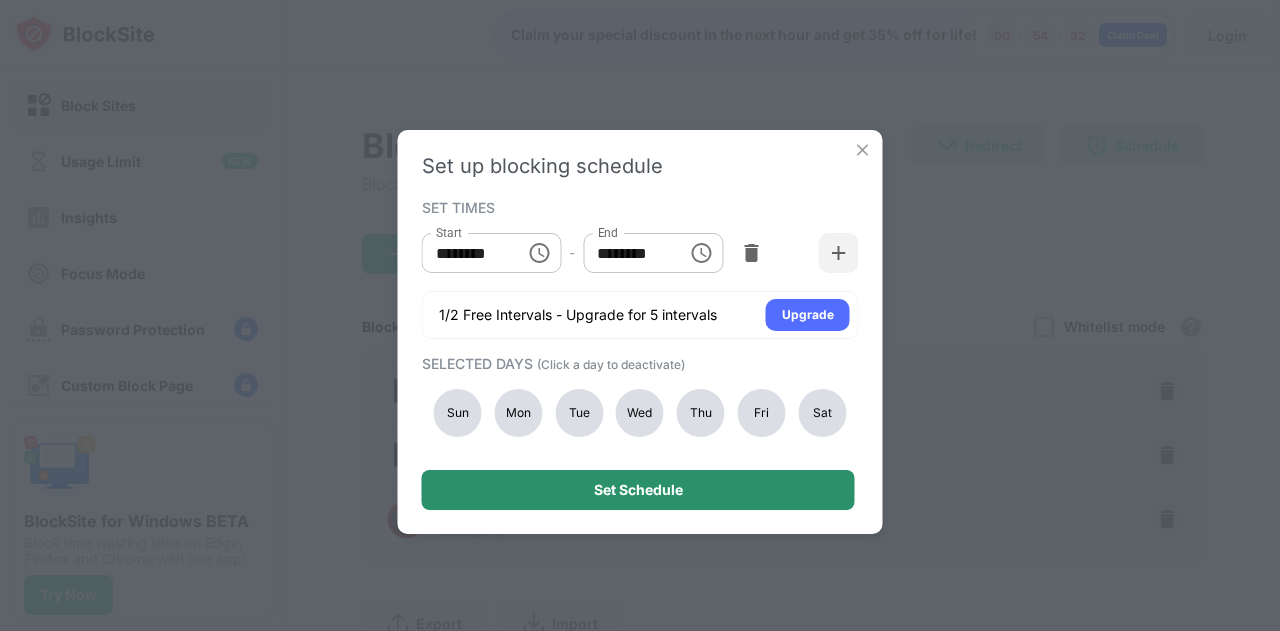 click on "Set Schedule" at bounding box center [638, 490] 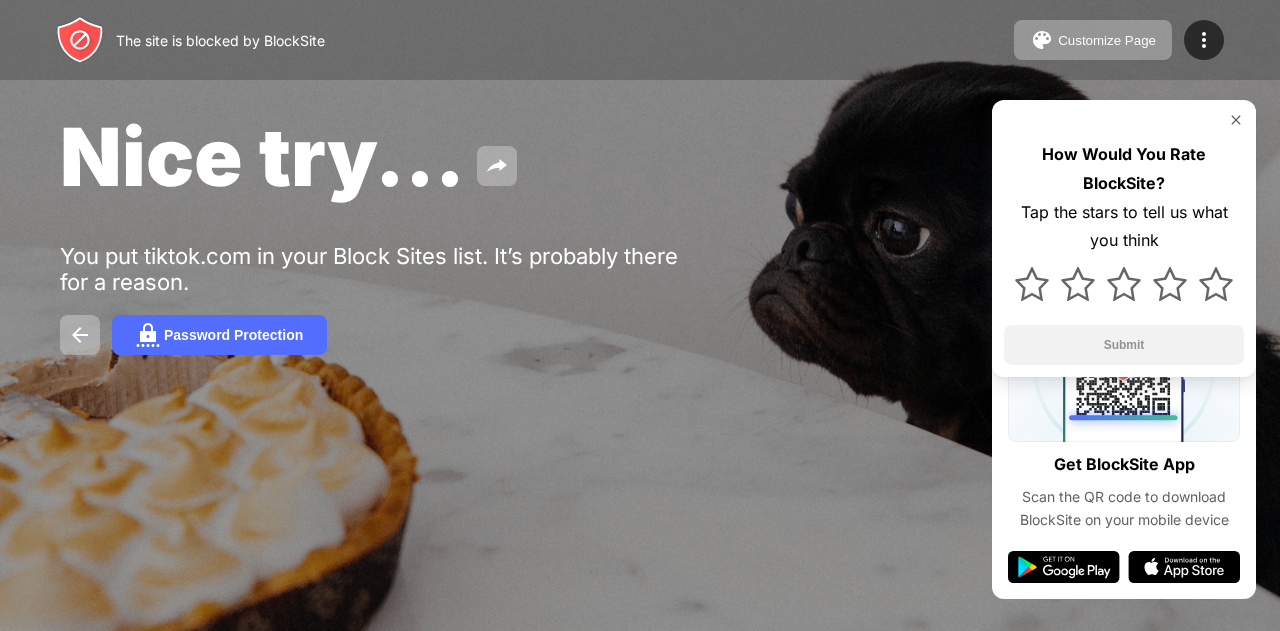 scroll, scrollTop: 0, scrollLeft: 0, axis: both 